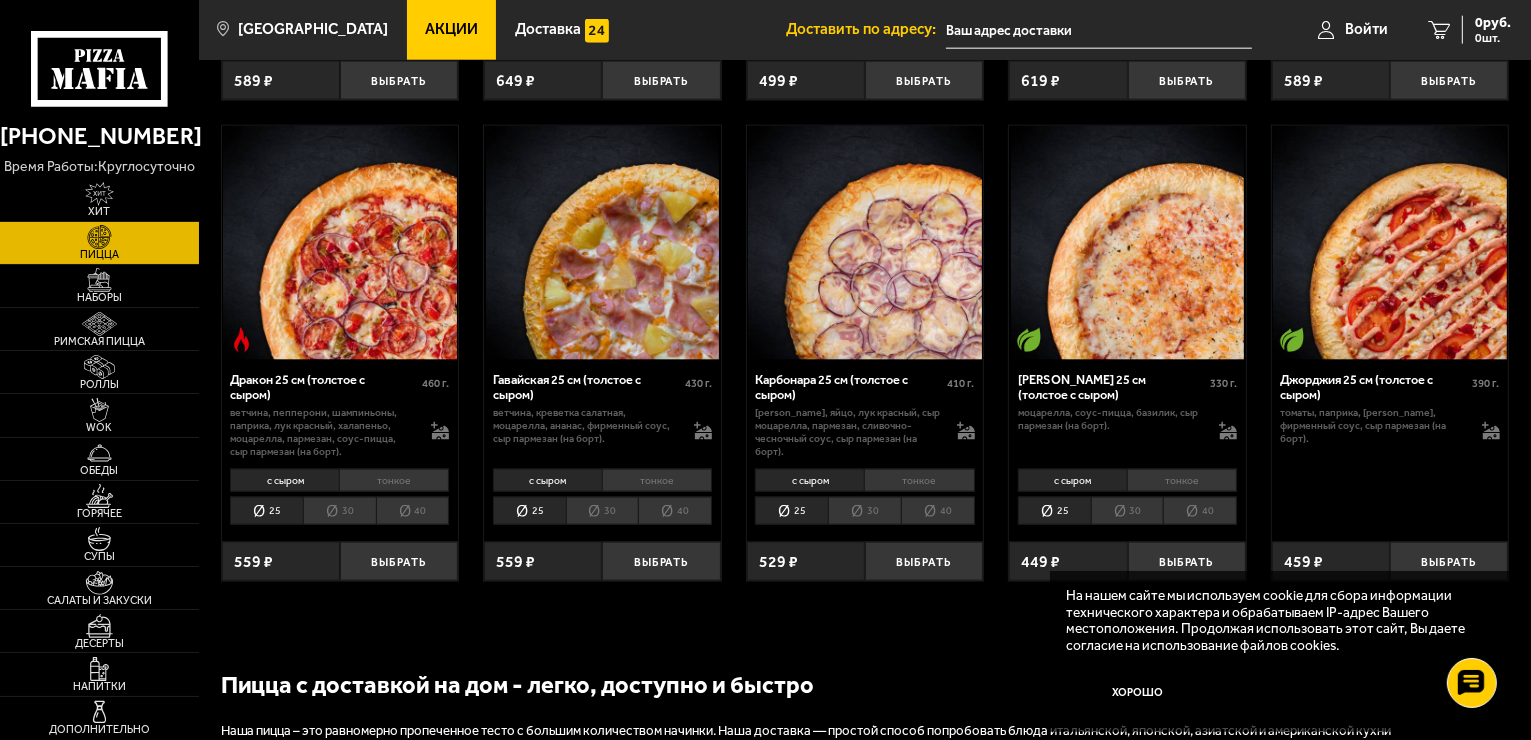 scroll, scrollTop: 2600, scrollLeft: 0, axis: vertical 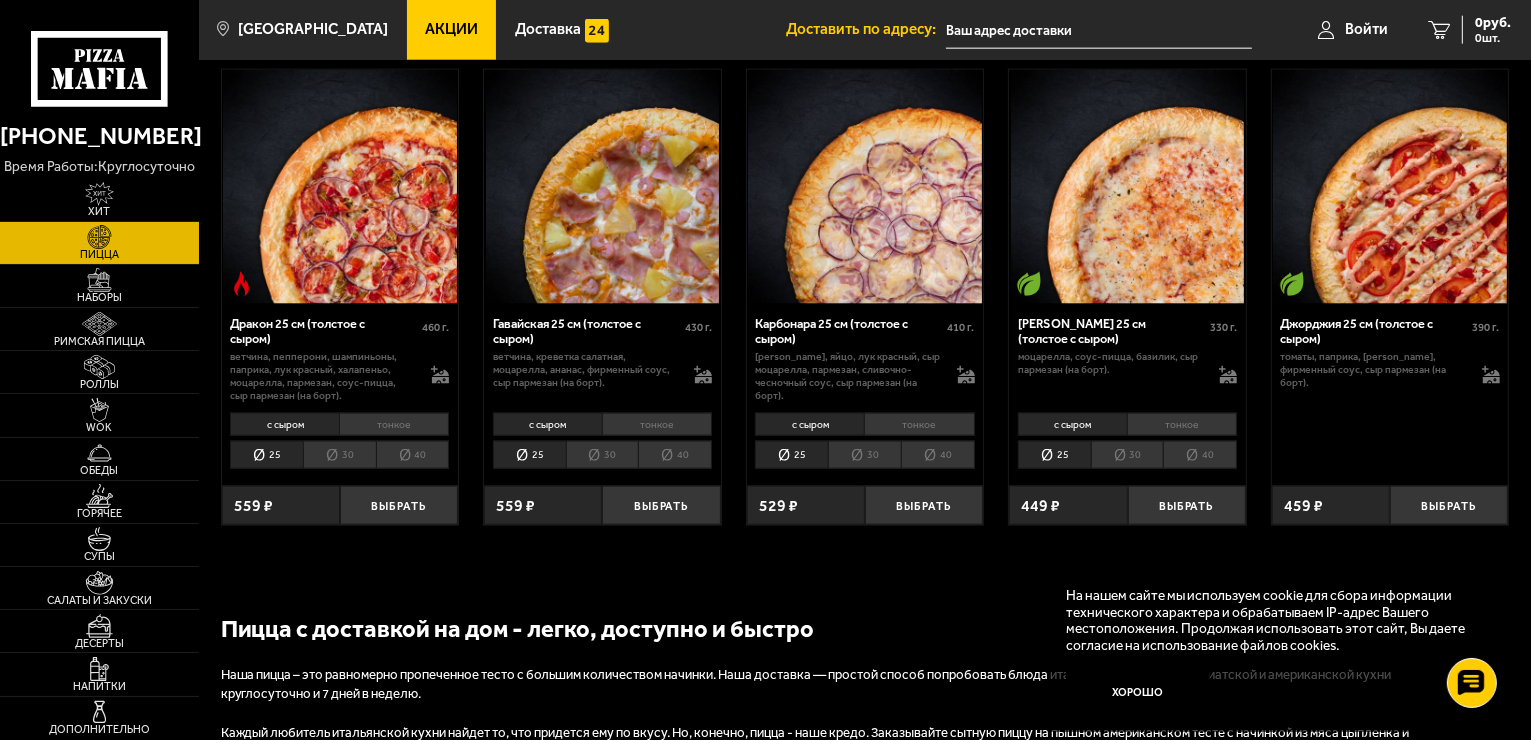click on "30" at bounding box center (339, 455) 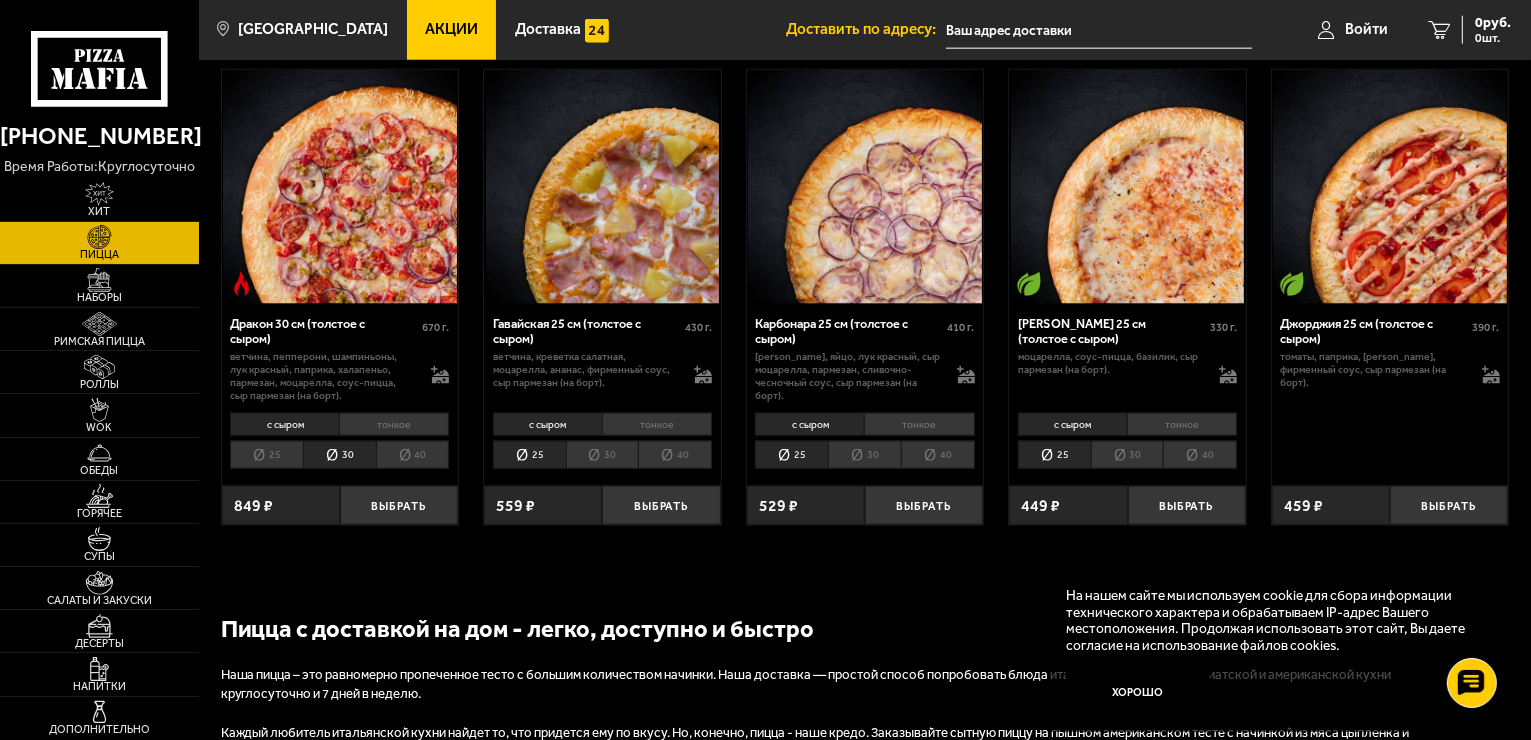 click on "40" at bounding box center (413, 455) 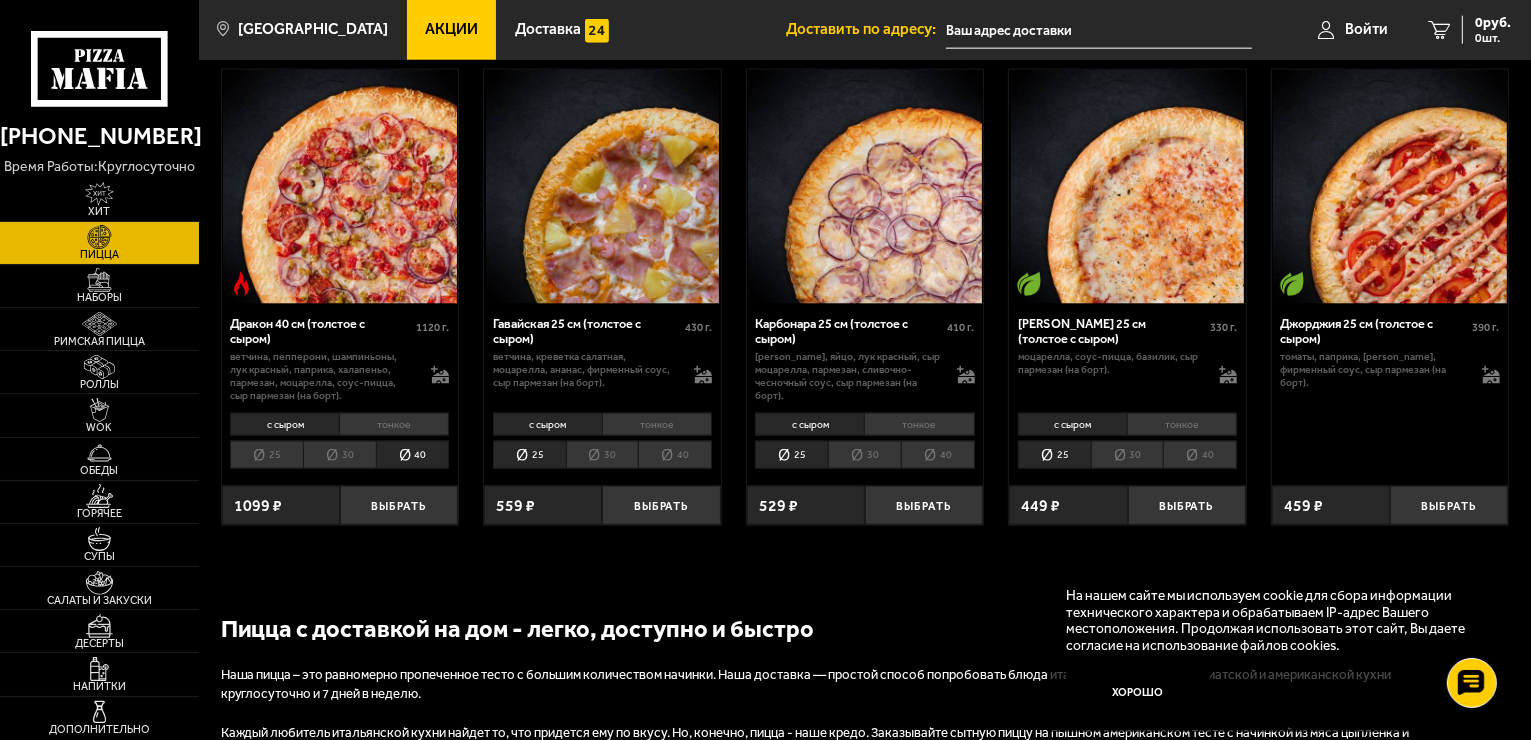 click on "30" at bounding box center (339, 455) 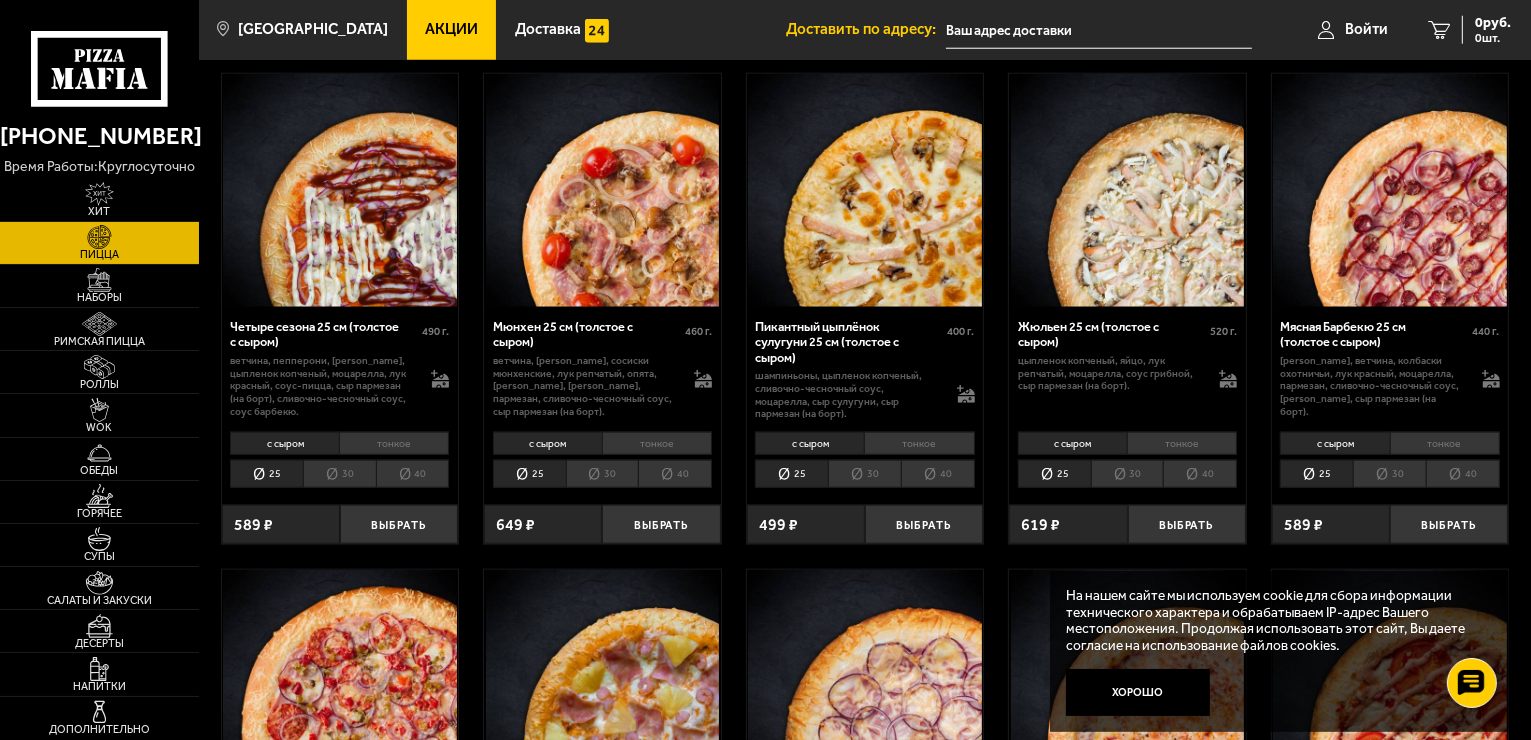 scroll, scrollTop: 2700, scrollLeft: 0, axis: vertical 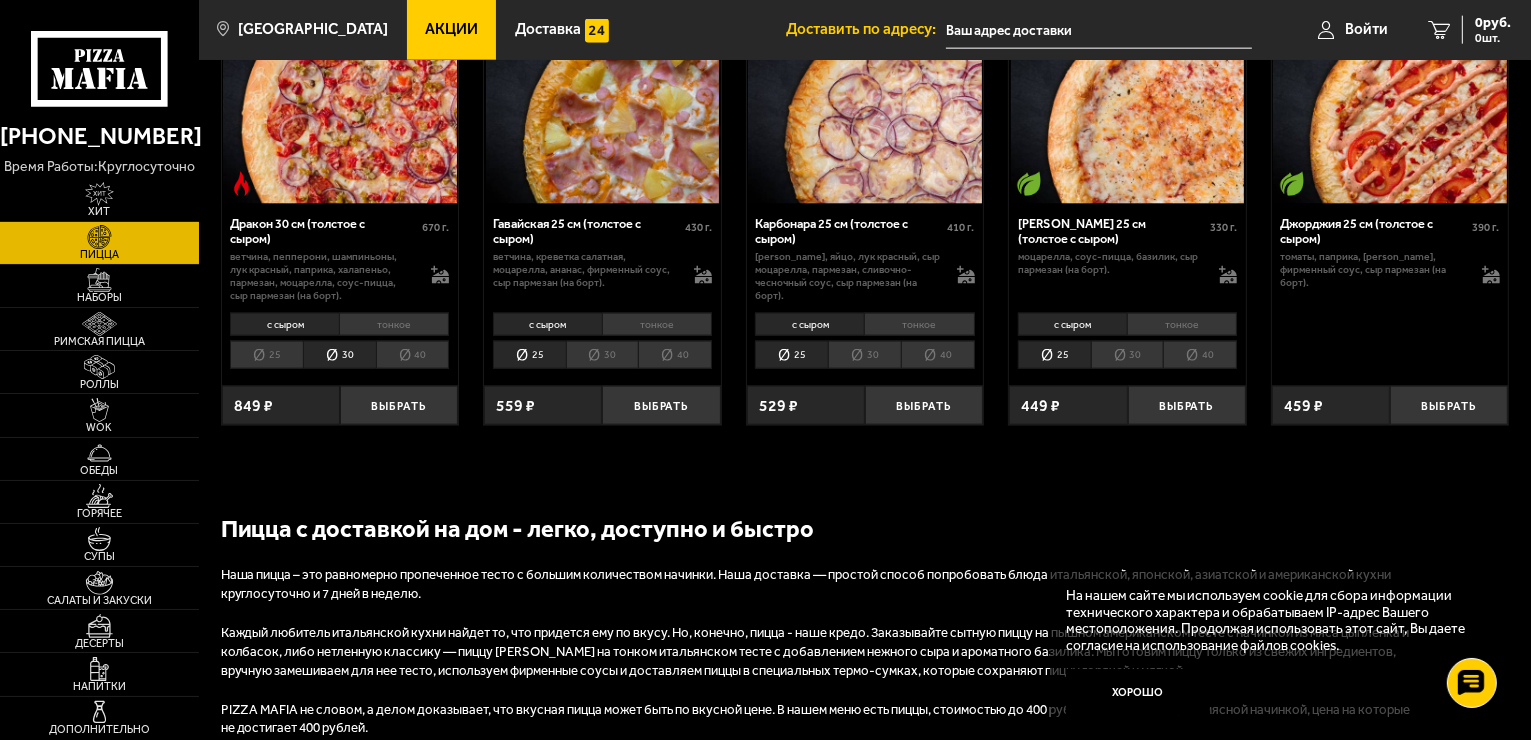 click on "40" at bounding box center (413, 355) 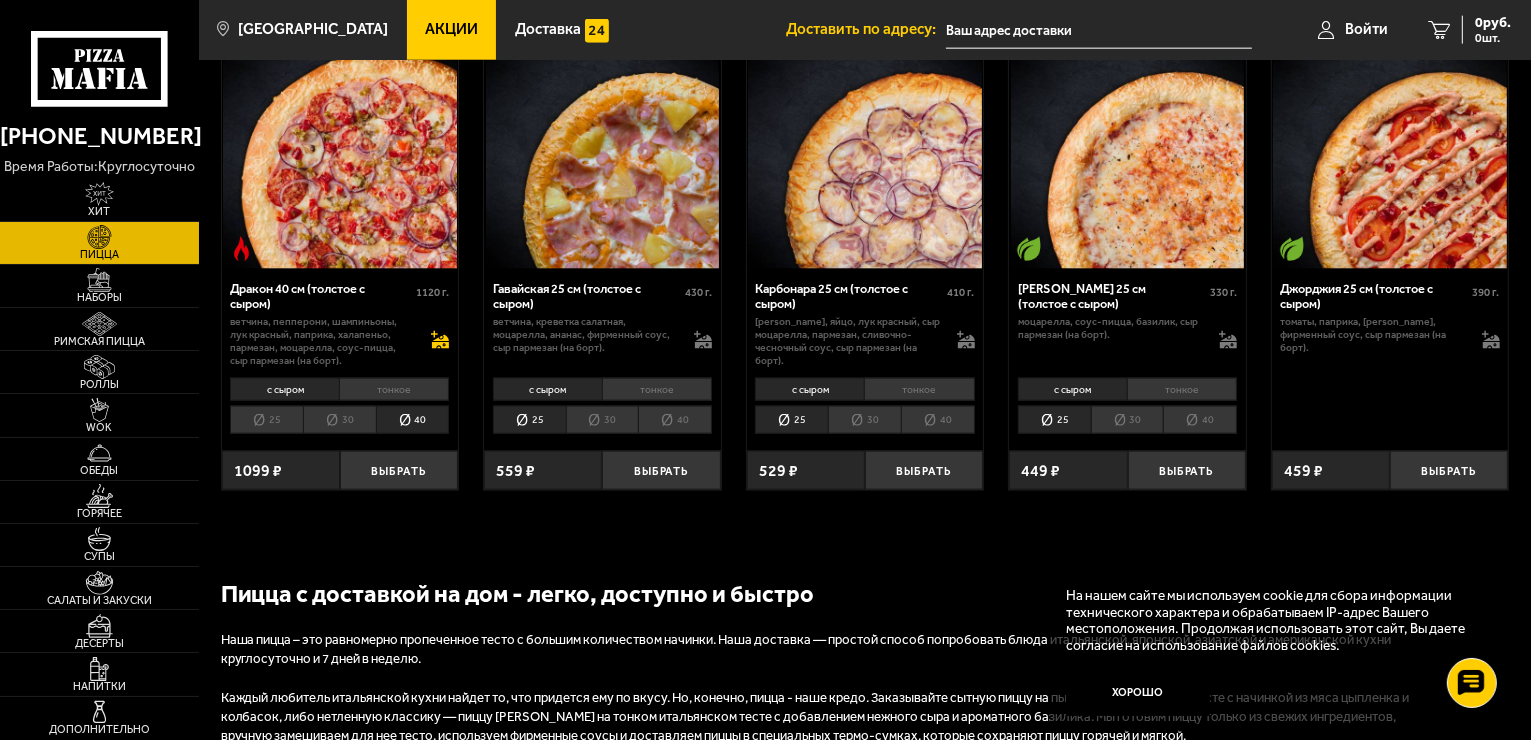 scroll, scrollTop: 2600, scrollLeft: 0, axis: vertical 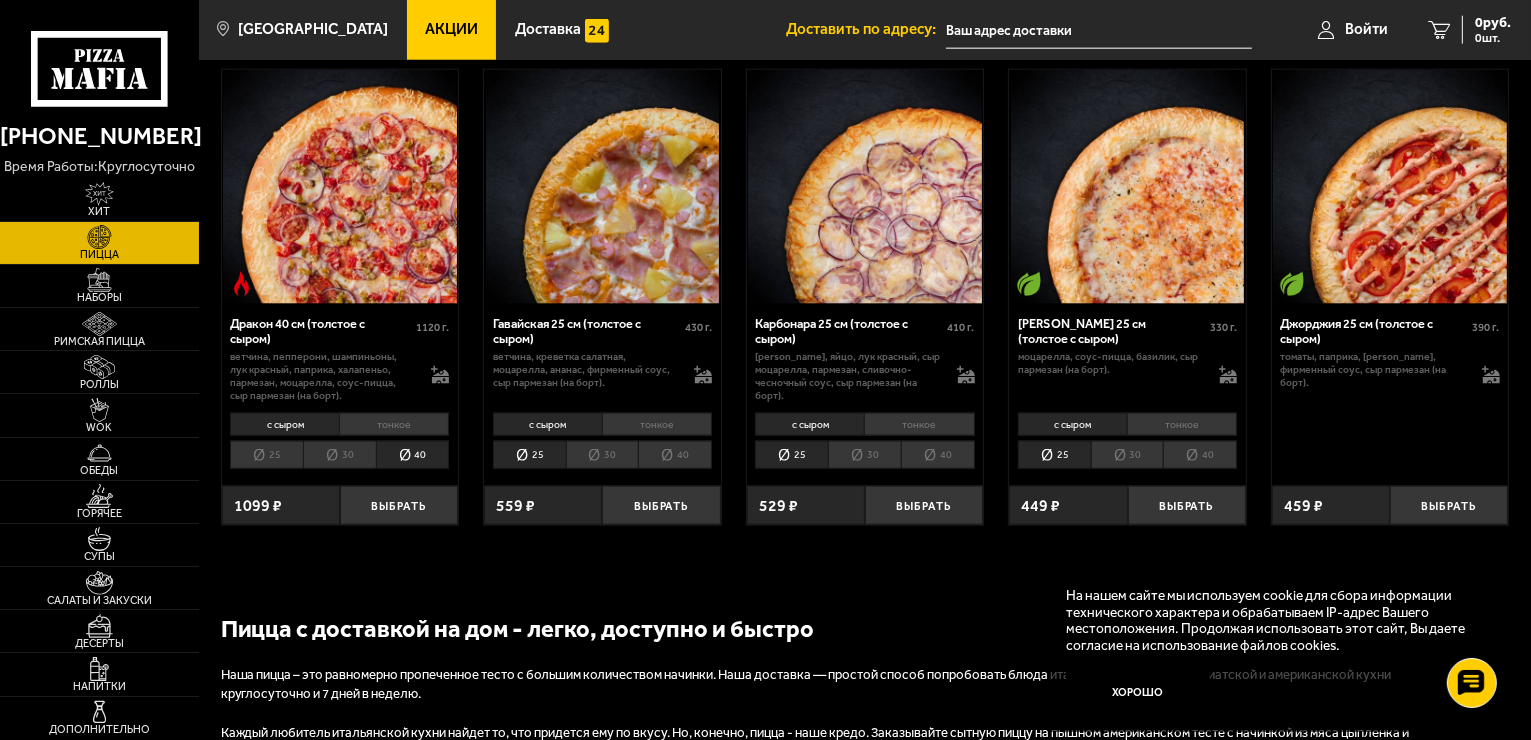 click on "тонкое" at bounding box center [394, 424] 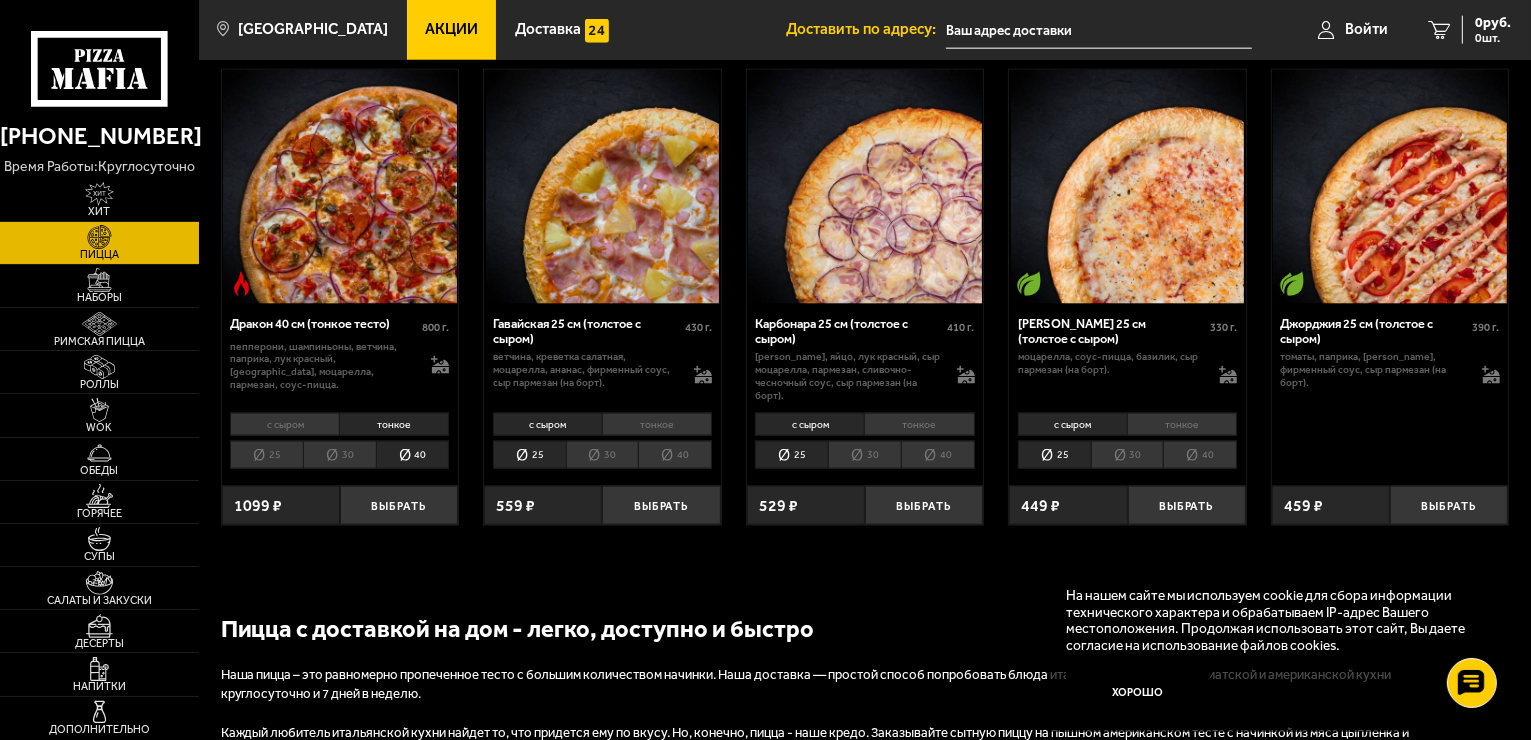 click on "с сыром" at bounding box center [284, 424] 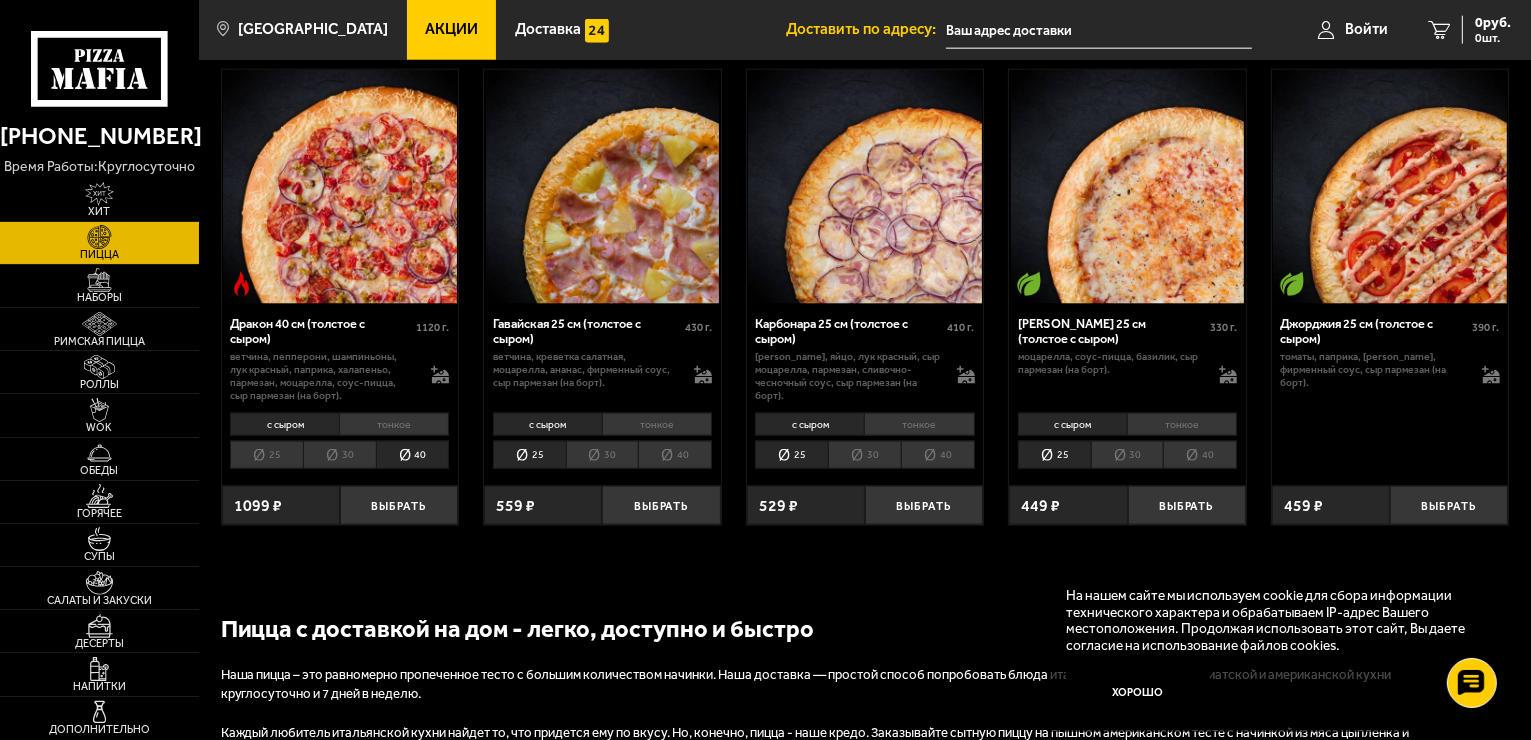click on "тонкое" at bounding box center (394, 424) 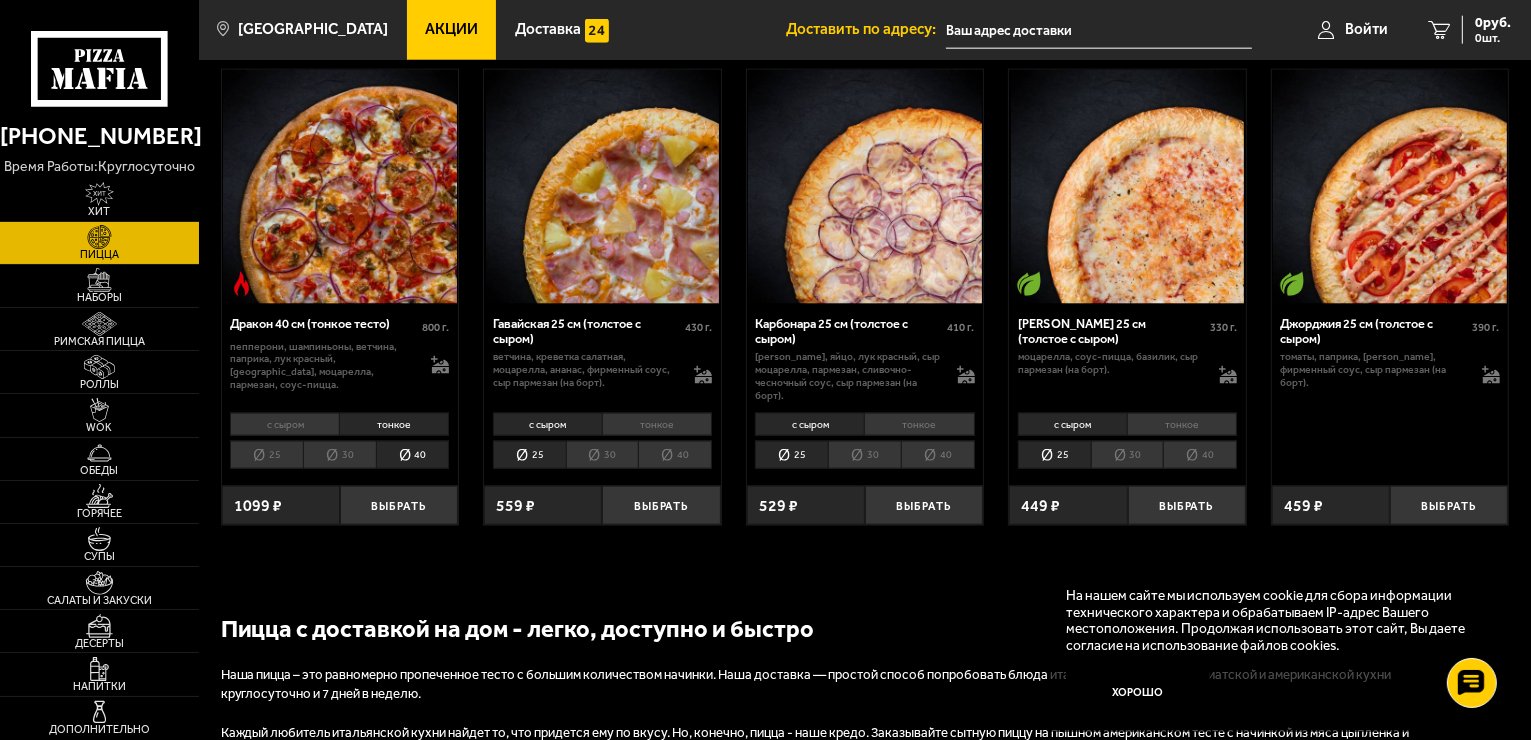 click on "с сыром" at bounding box center [284, 424] 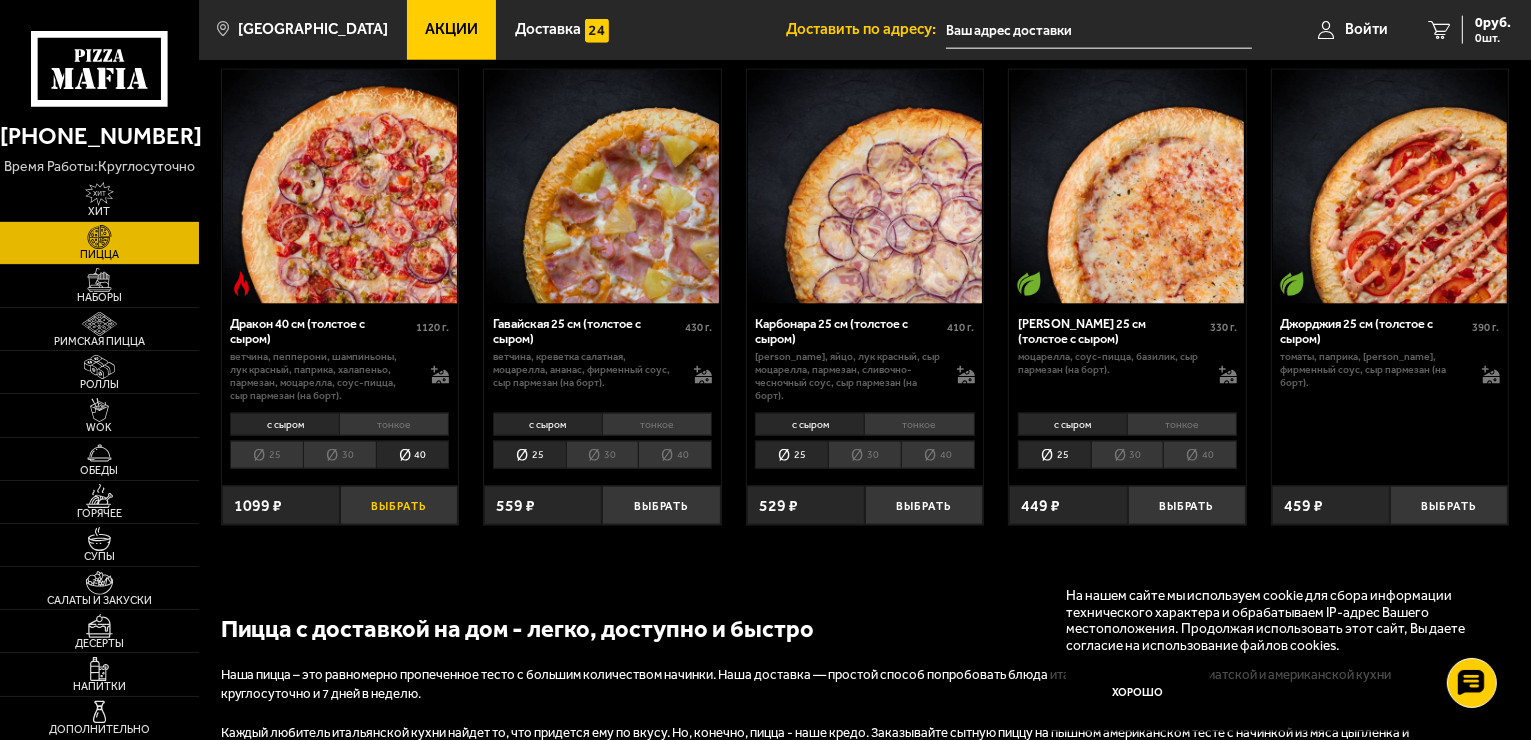 click on "Выбрать" at bounding box center [399, 505] 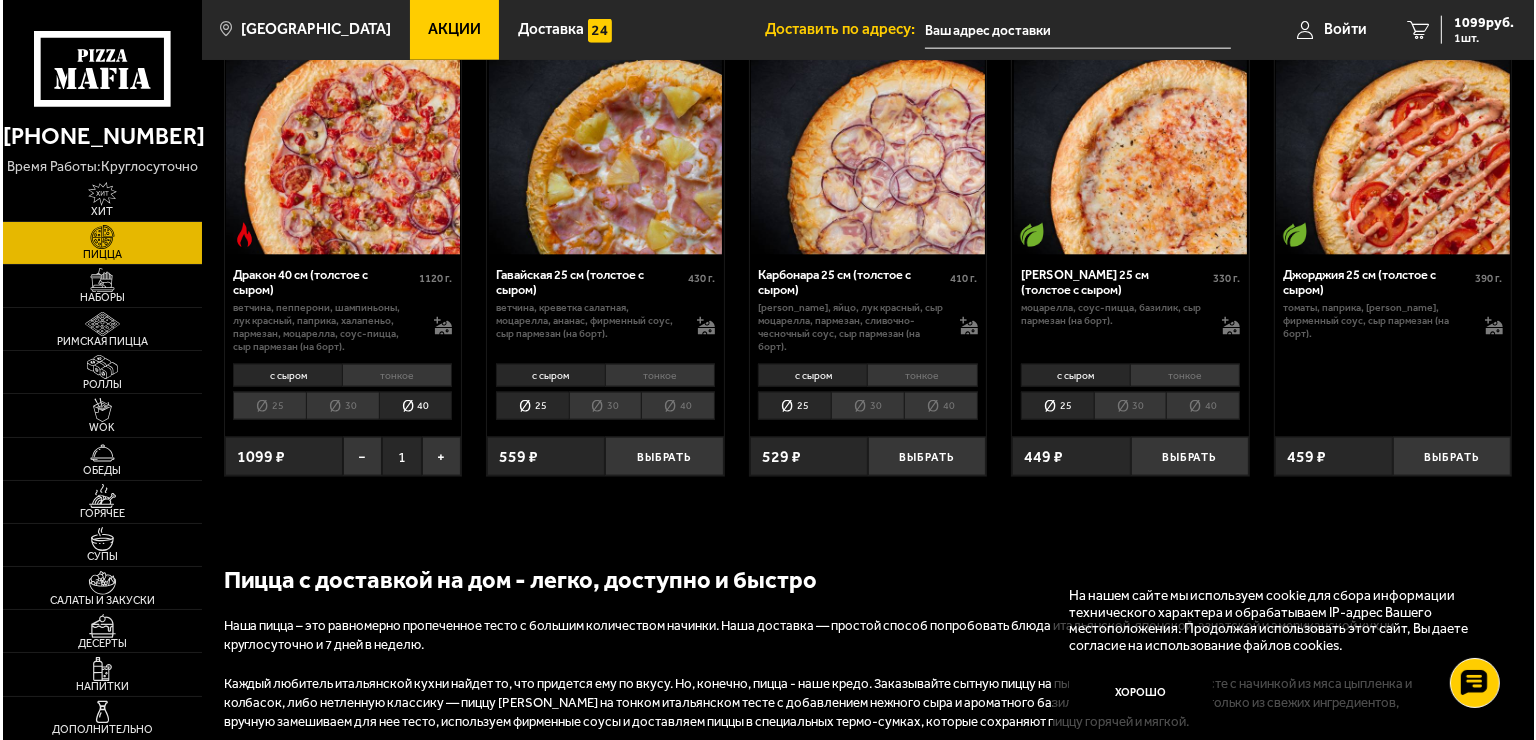scroll, scrollTop: 2300, scrollLeft: 0, axis: vertical 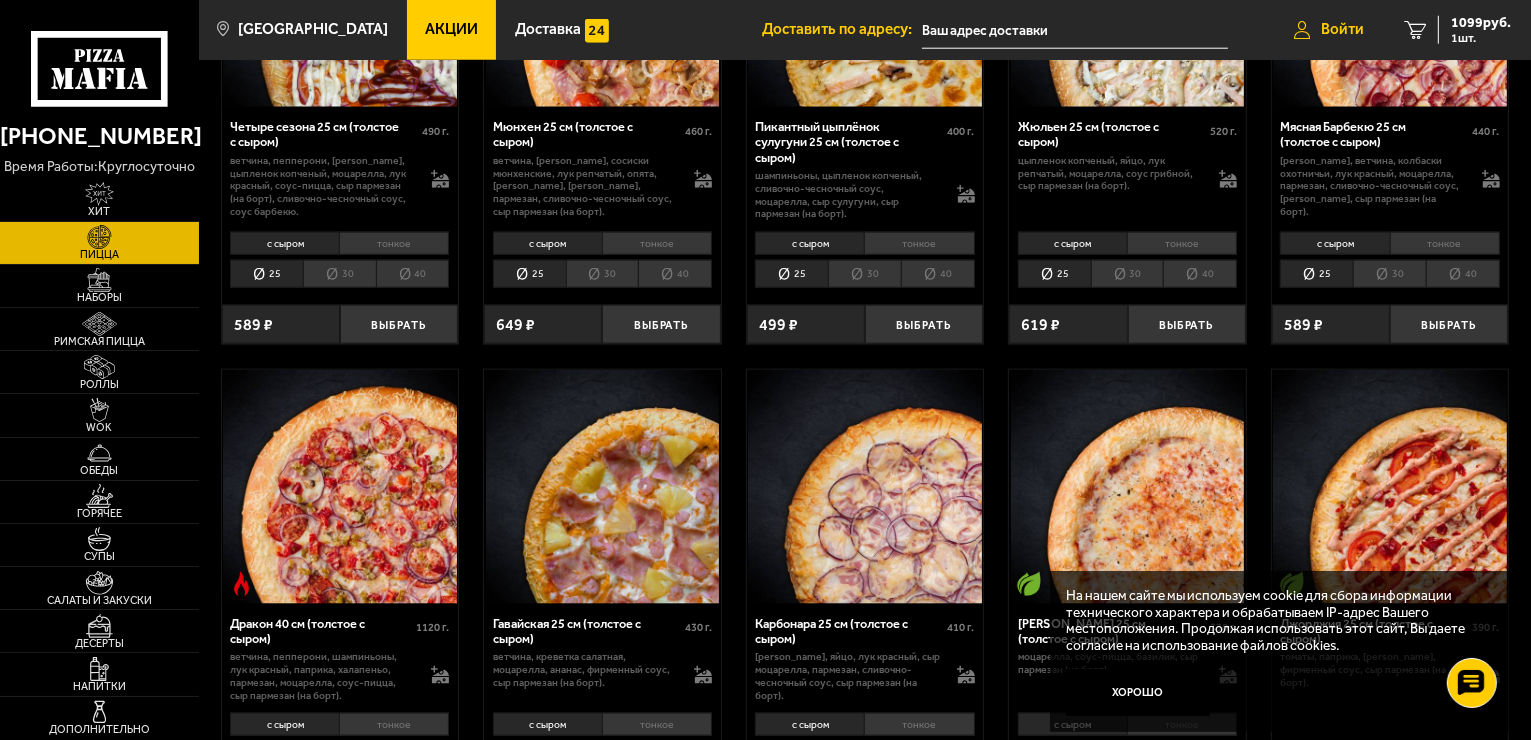 click on "Войти" at bounding box center [1342, 29] 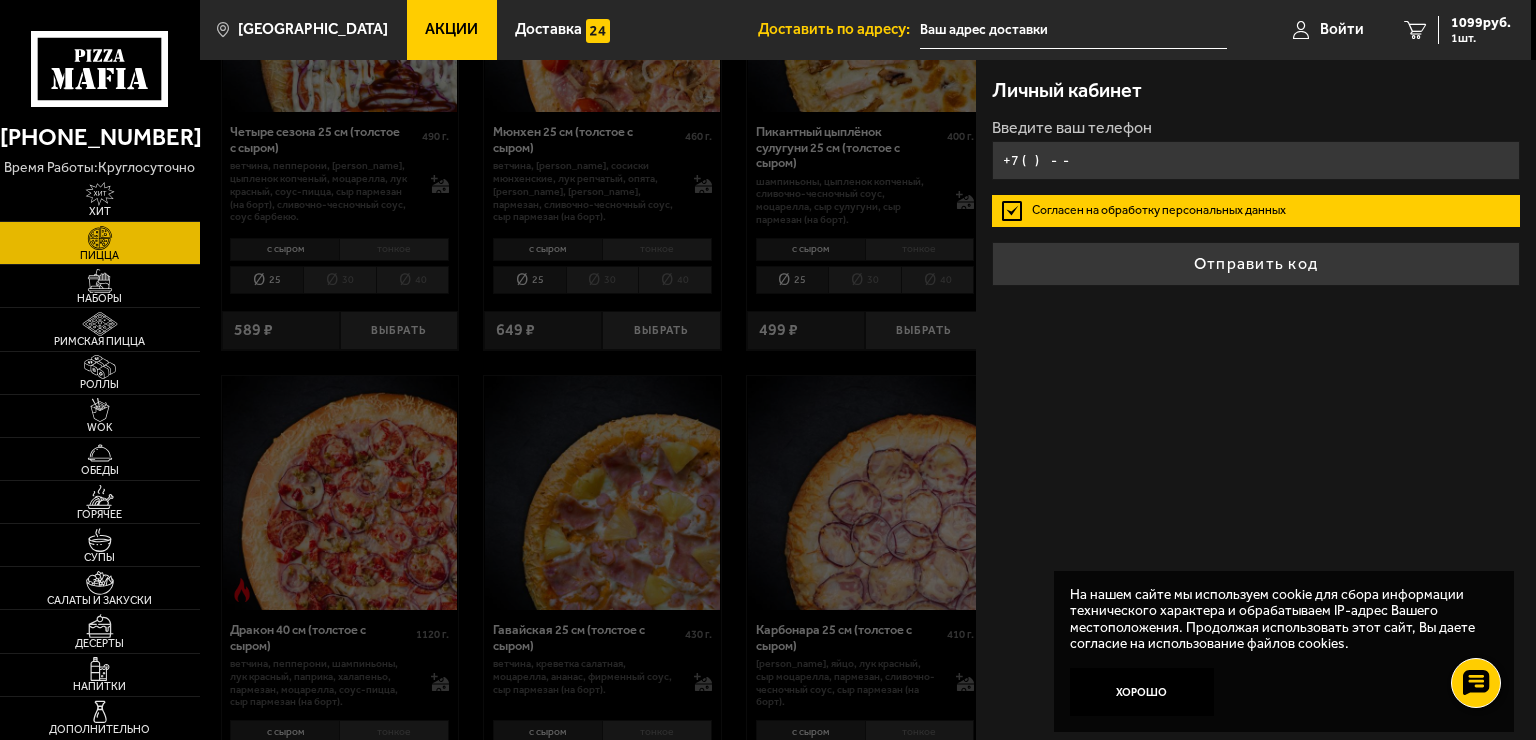 click on "+7 (   )    -  -" at bounding box center (1256, 160) 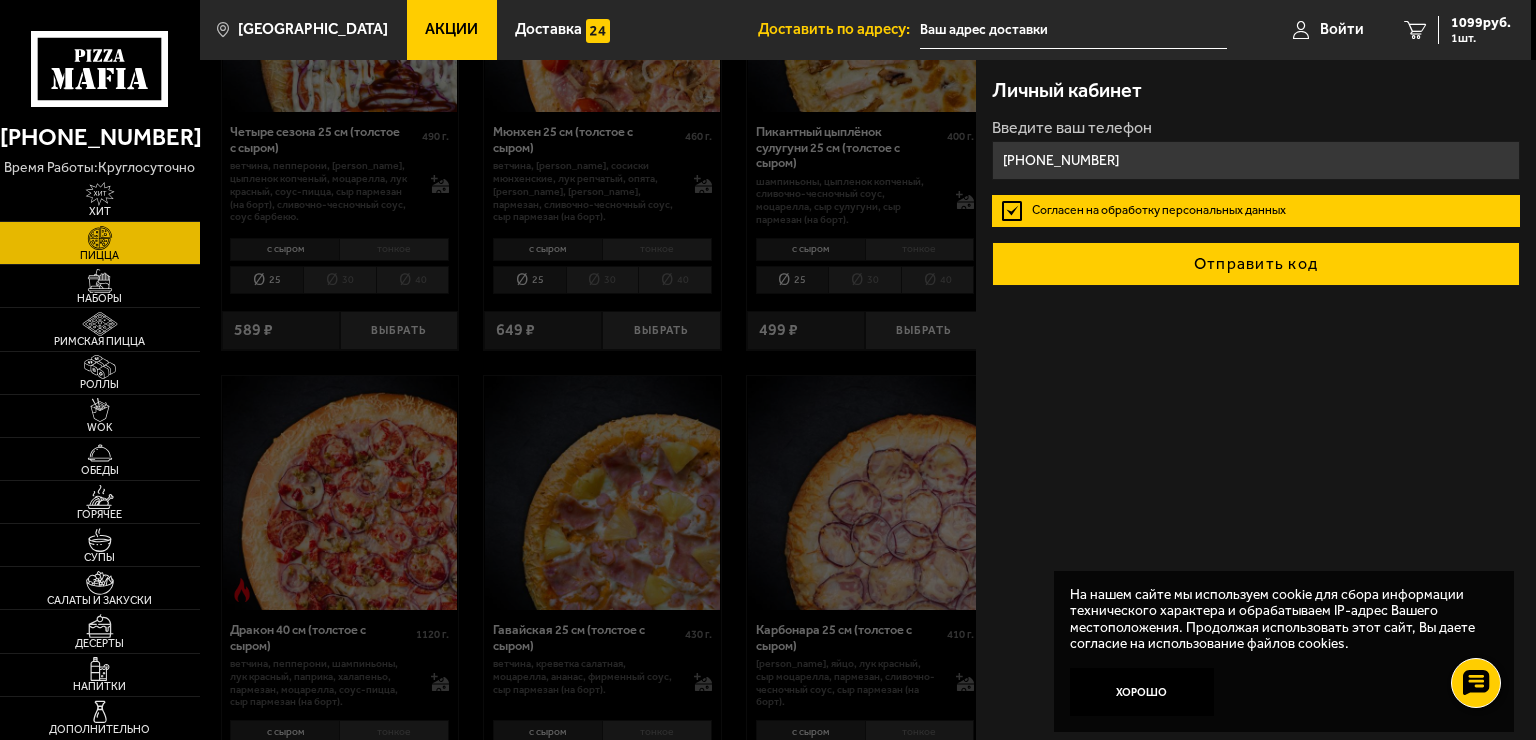 type on "[PHONE_NUMBER]" 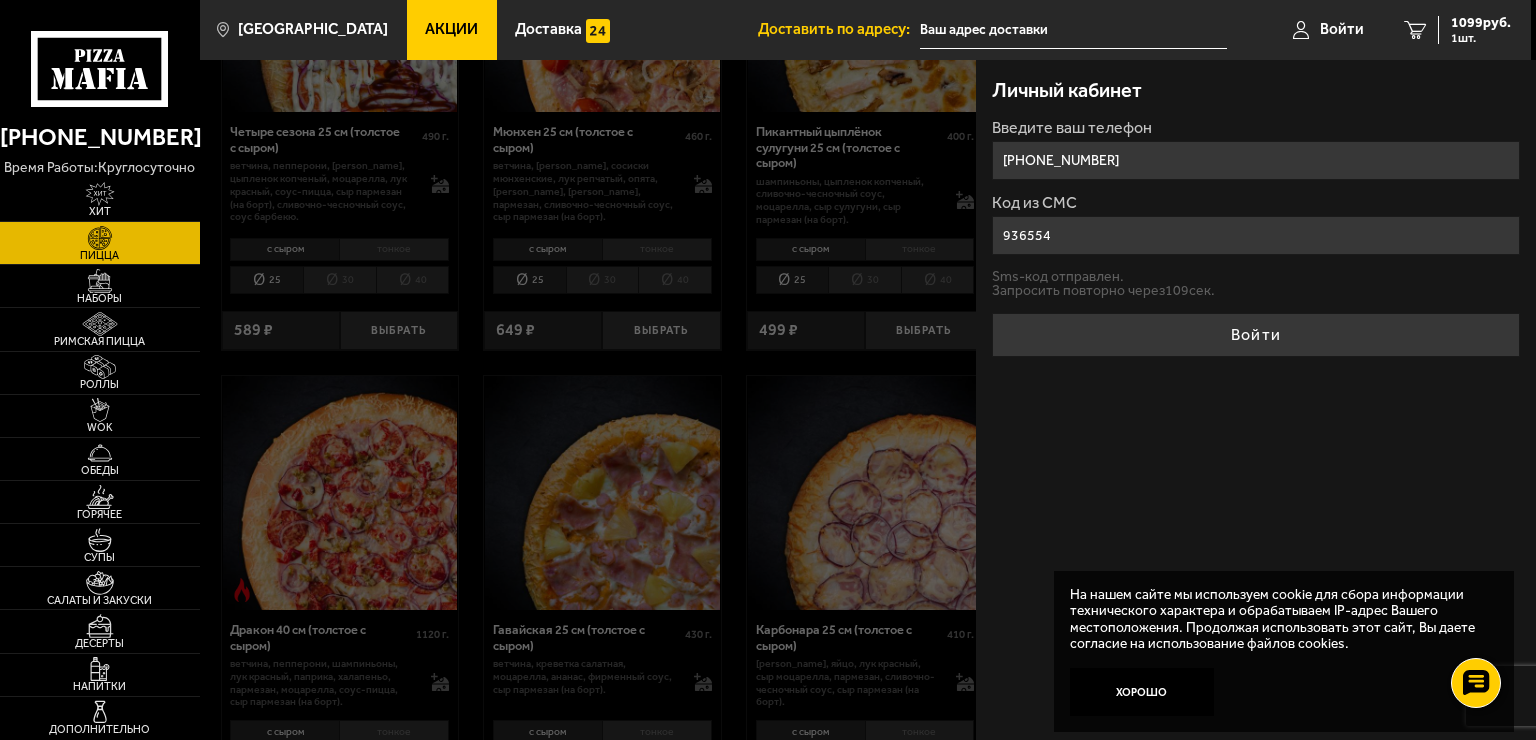 type on "936554" 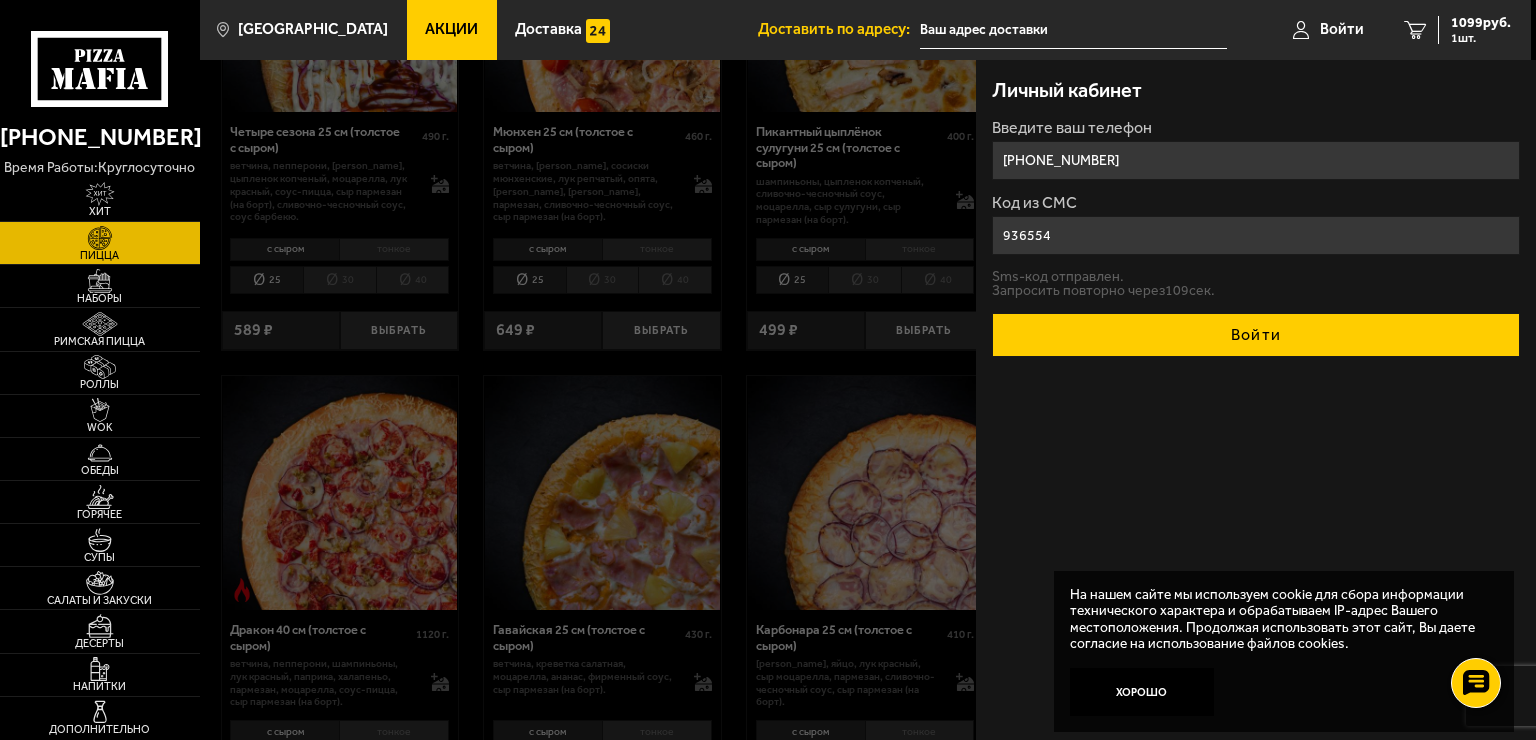 click on "Войти" at bounding box center [1256, 335] 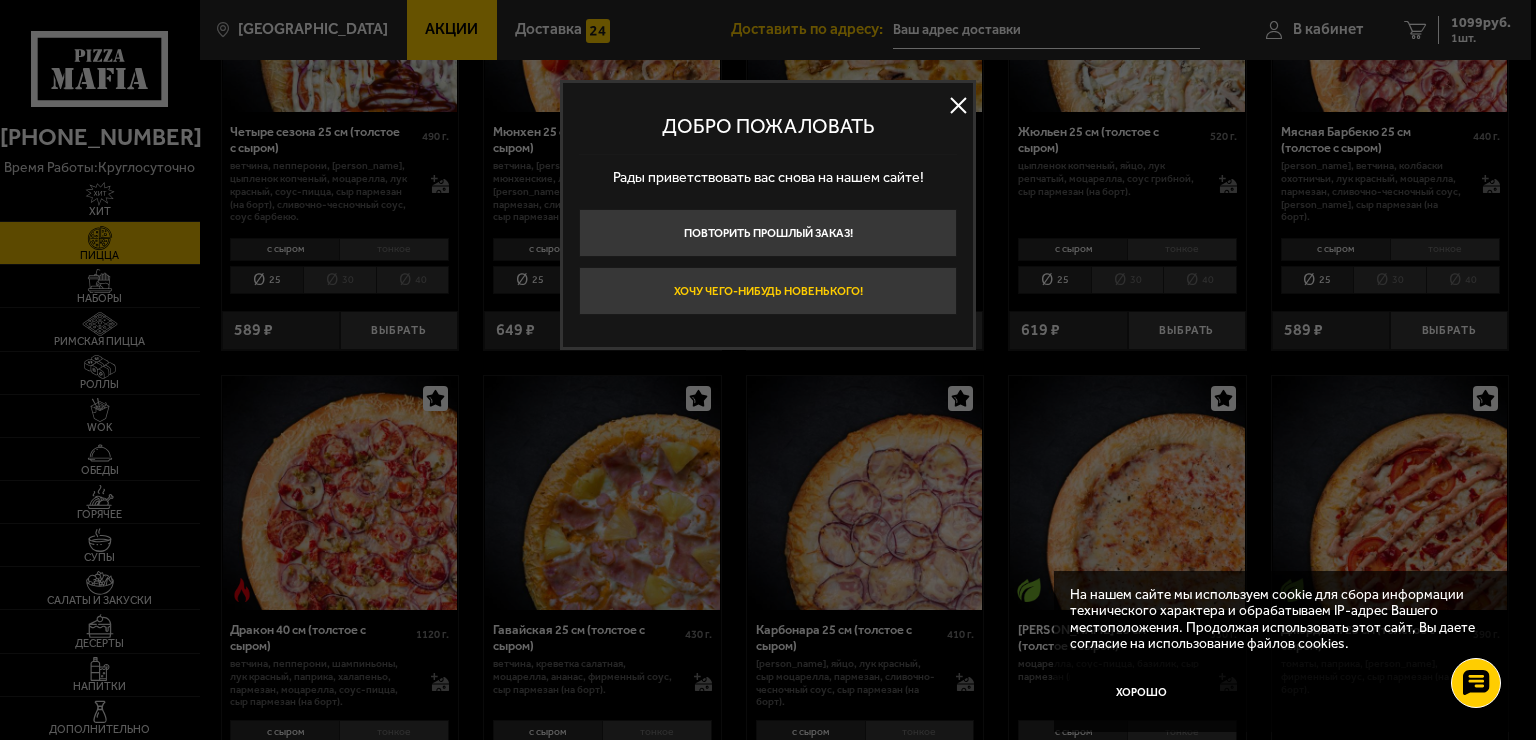 click on "Хочу чего-нибудь новенького!" at bounding box center (768, 291) 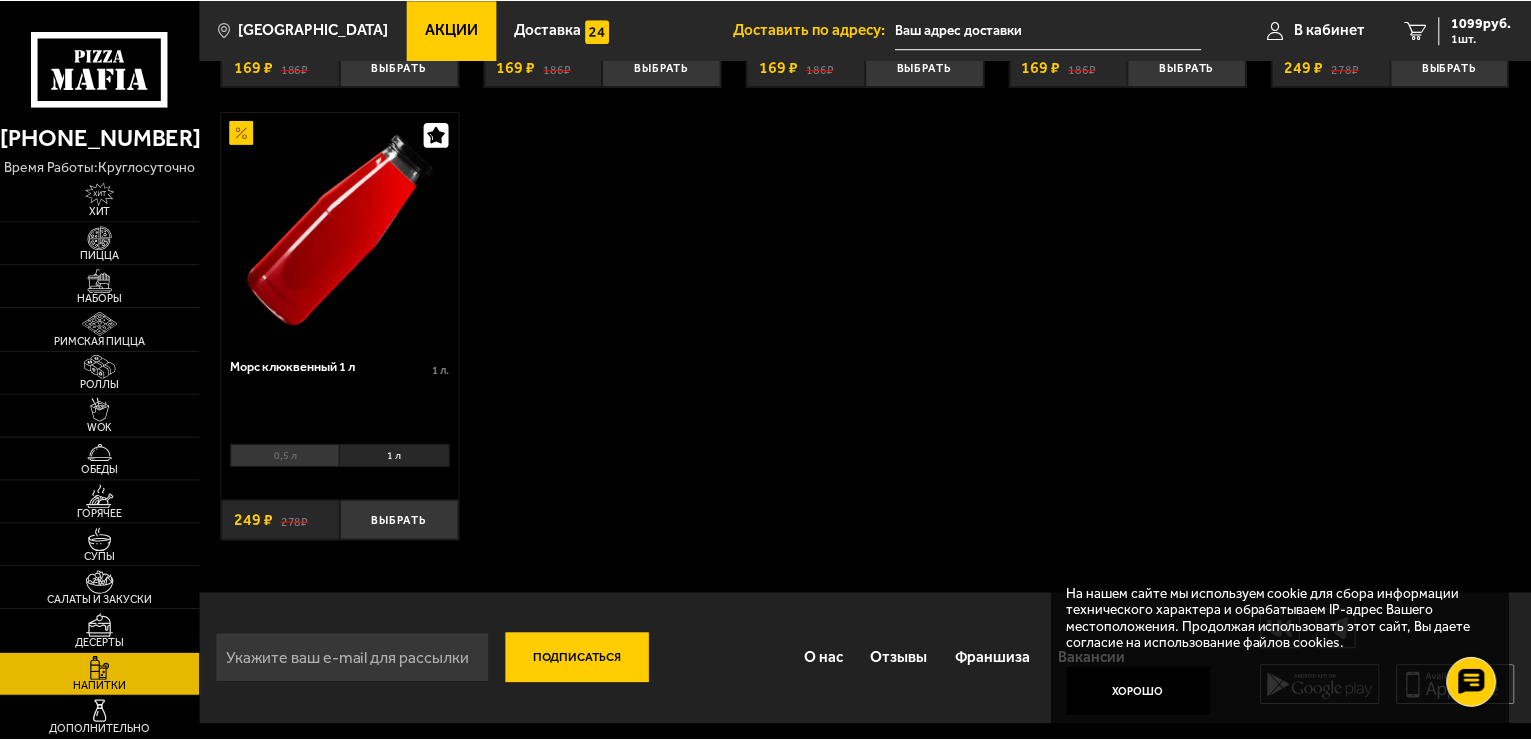 scroll, scrollTop: 0, scrollLeft: 0, axis: both 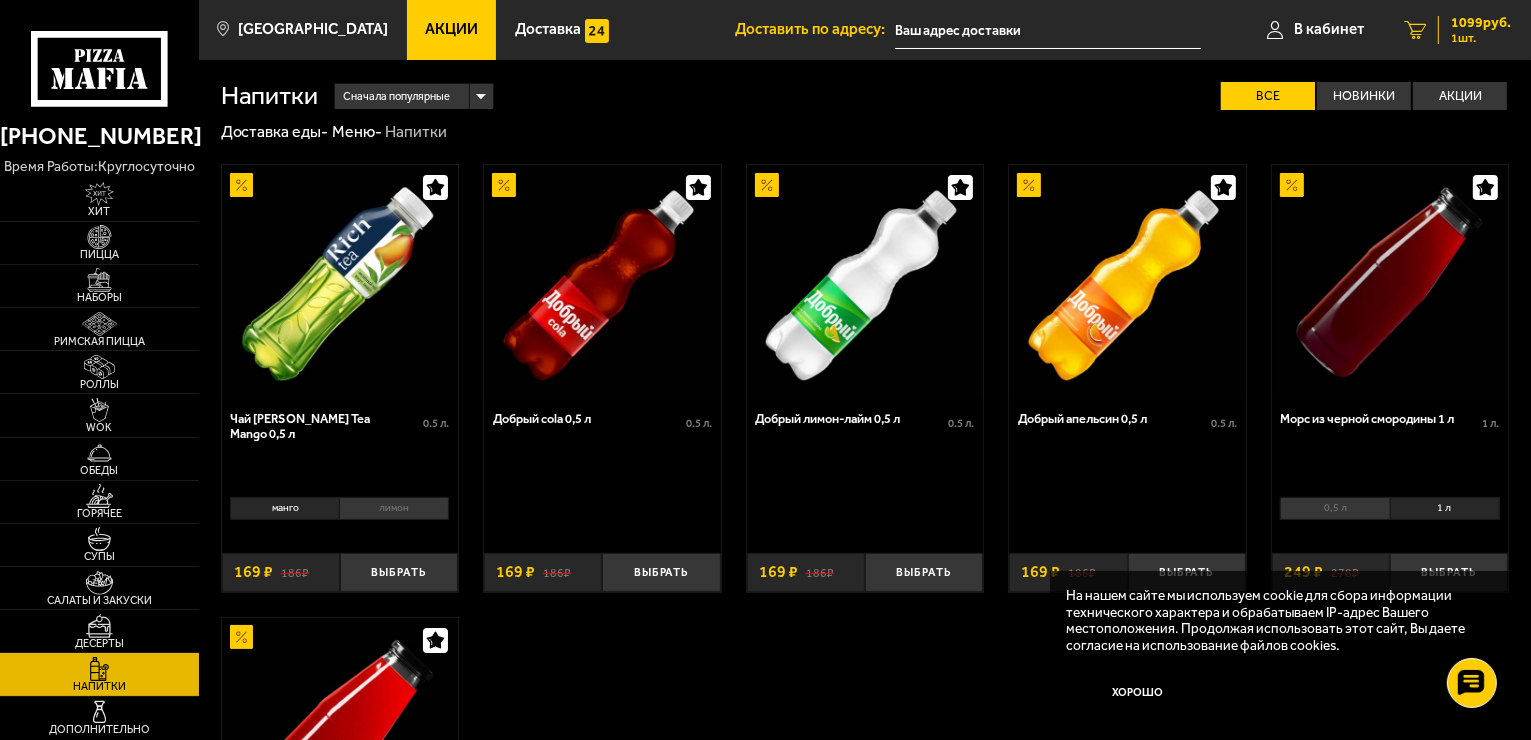 click on "1099  руб." at bounding box center [1481, 23] 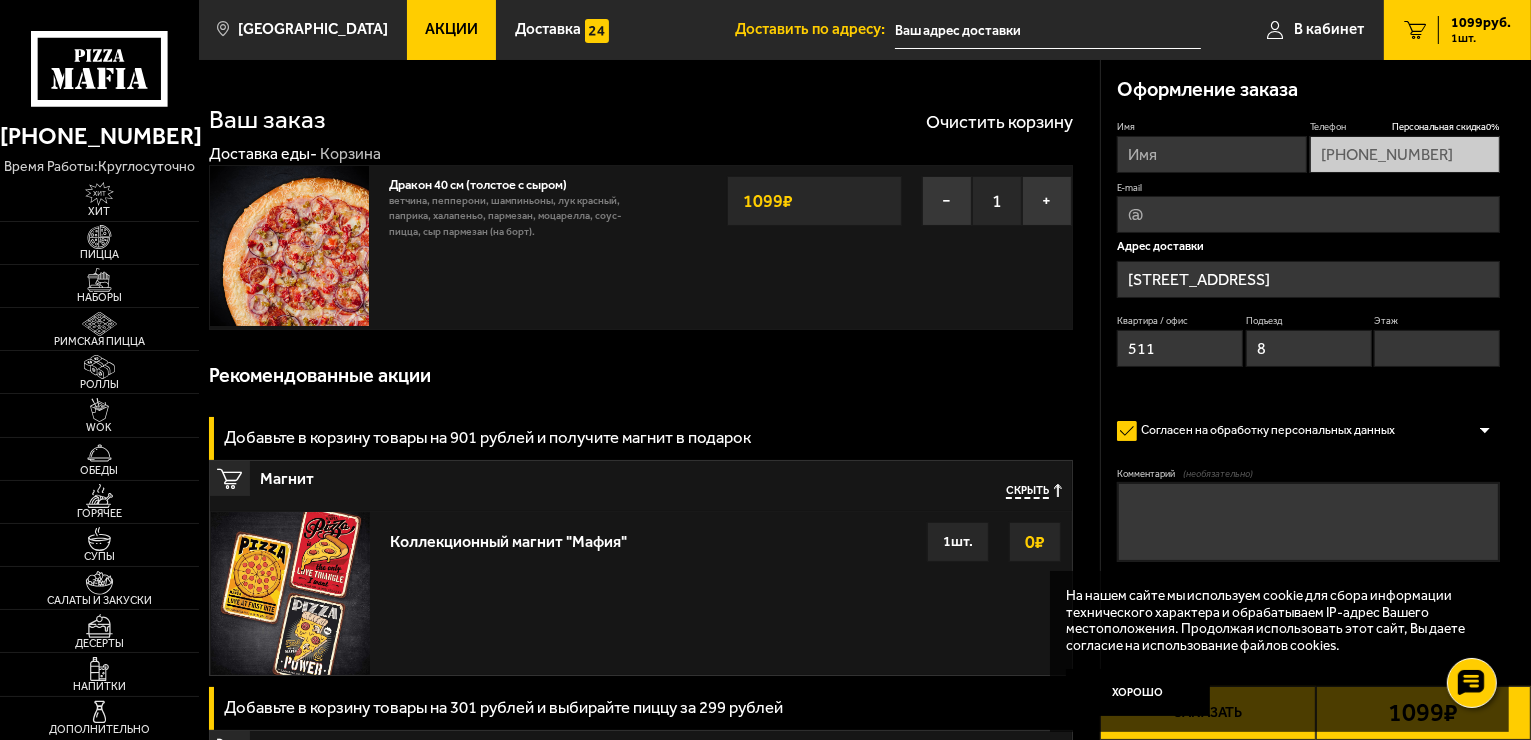 type on "[STREET_ADDRESS]" 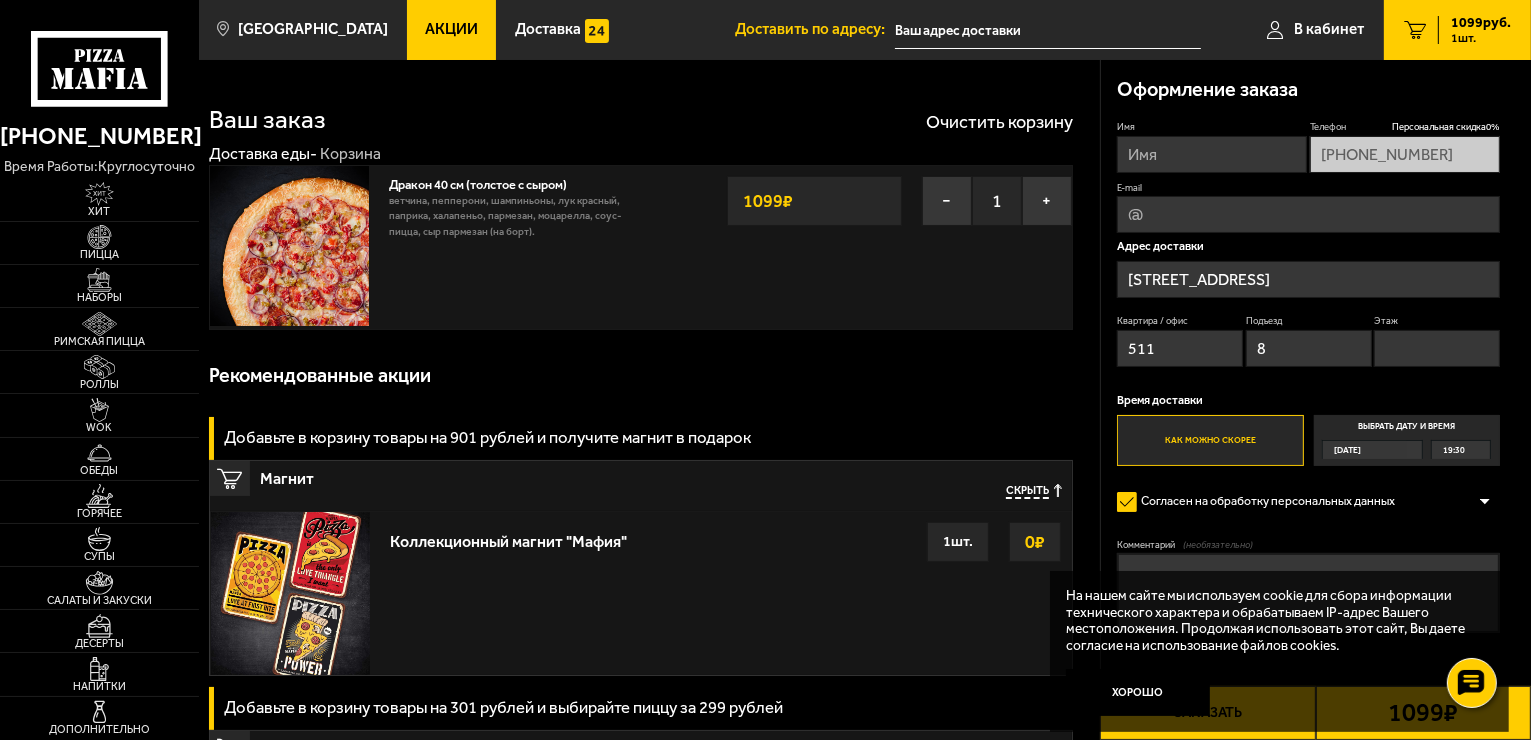 click at bounding box center [289, 245] 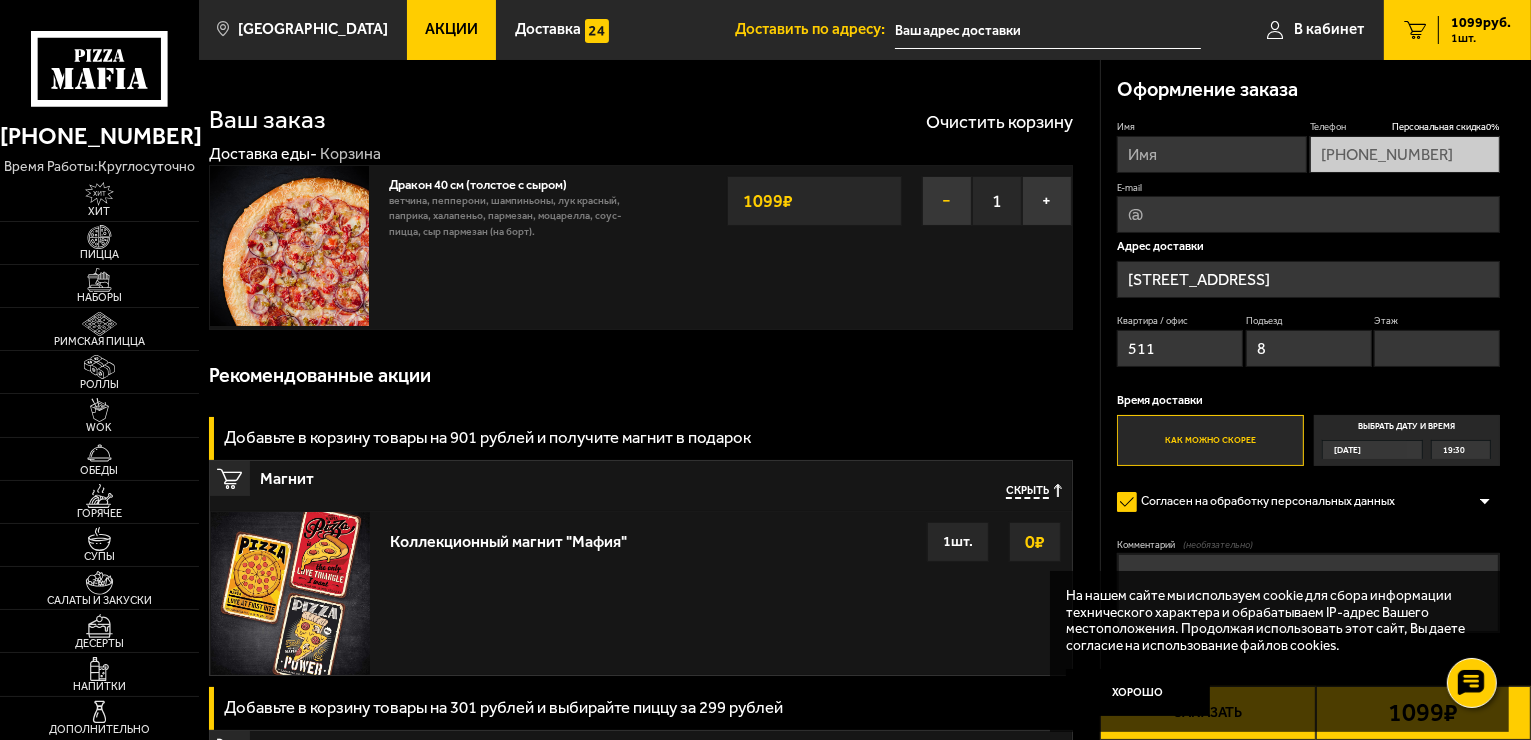 click on "−" at bounding box center (947, 201) 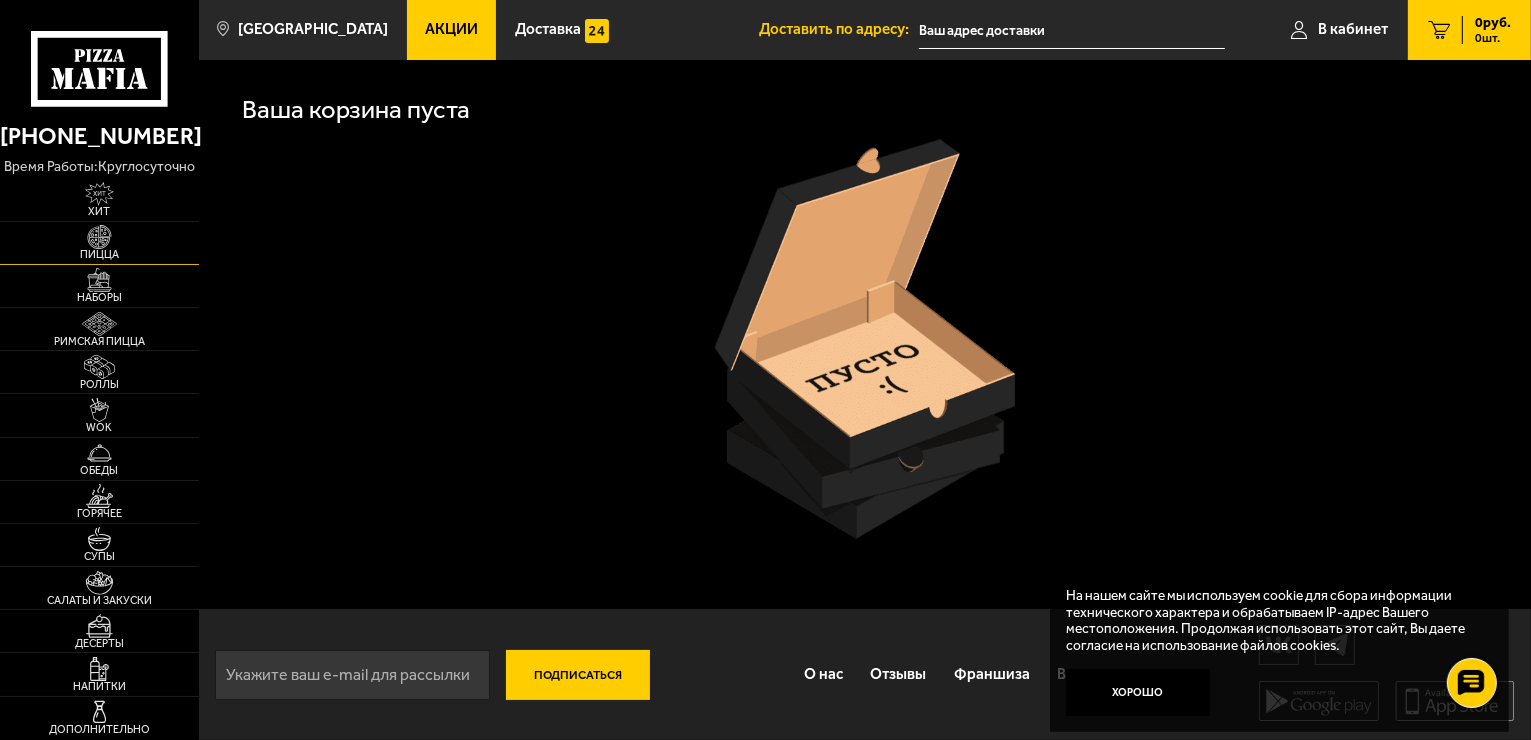 click at bounding box center (99, 237) 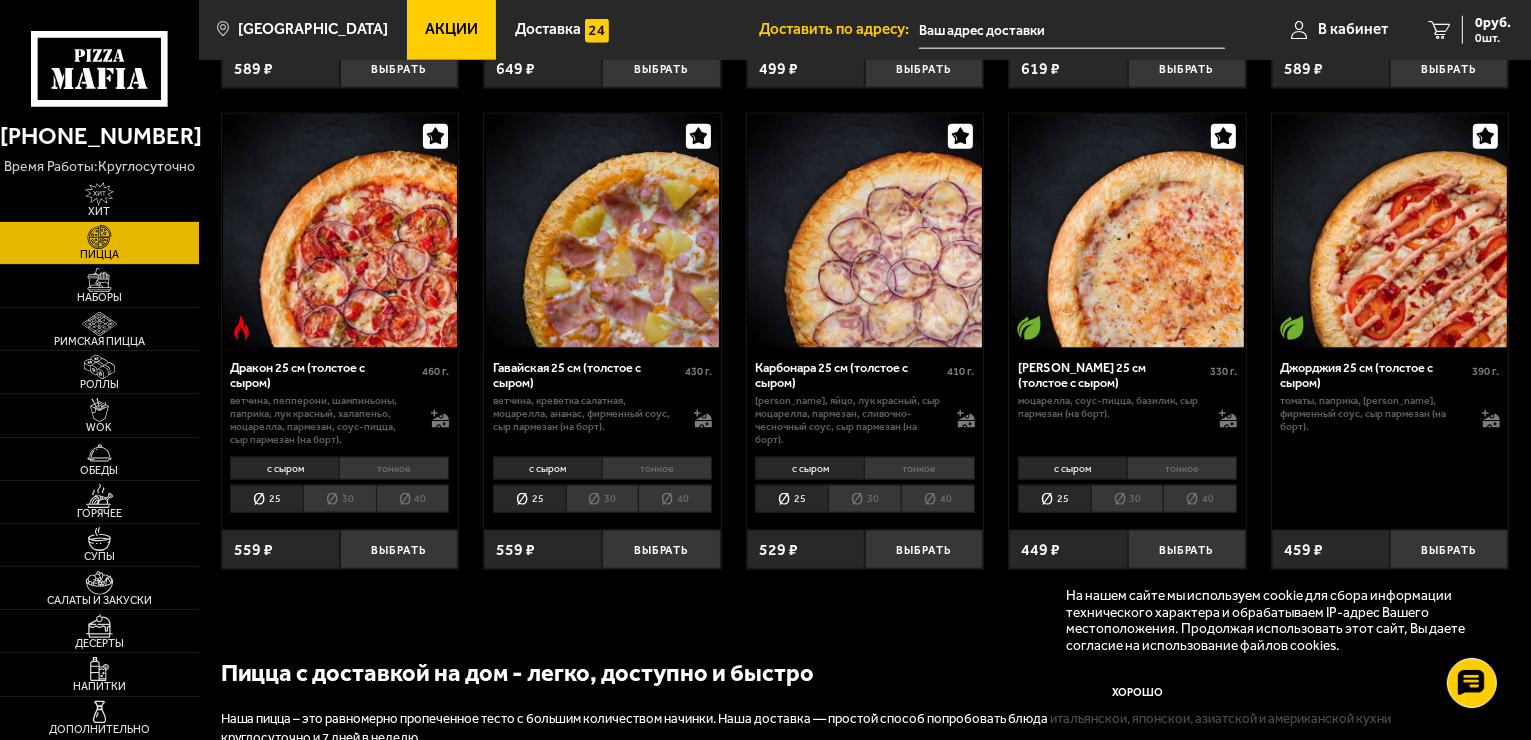 scroll, scrollTop: 2600, scrollLeft: 0, axis: vertical 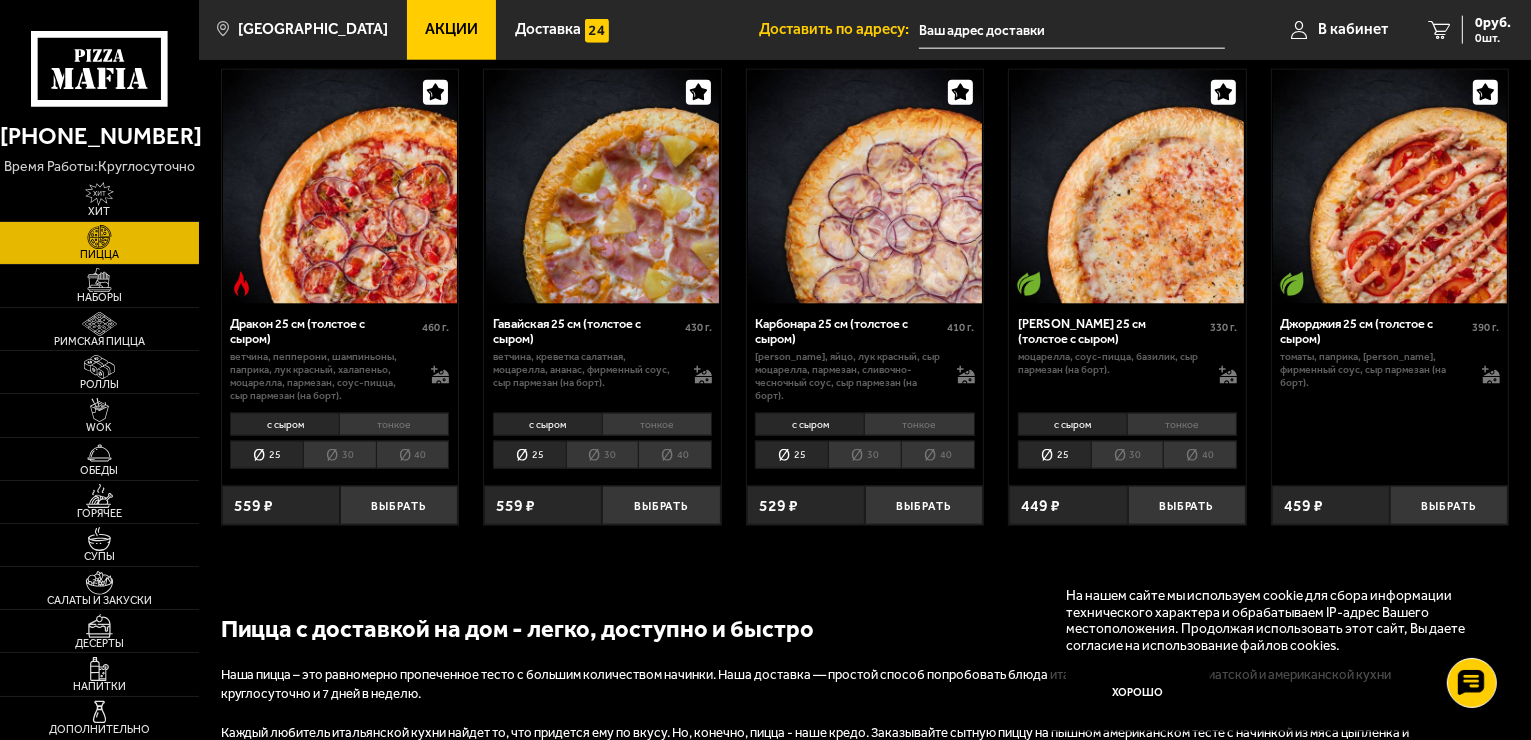 click on "тонкое" at bounding box center (394, 424) 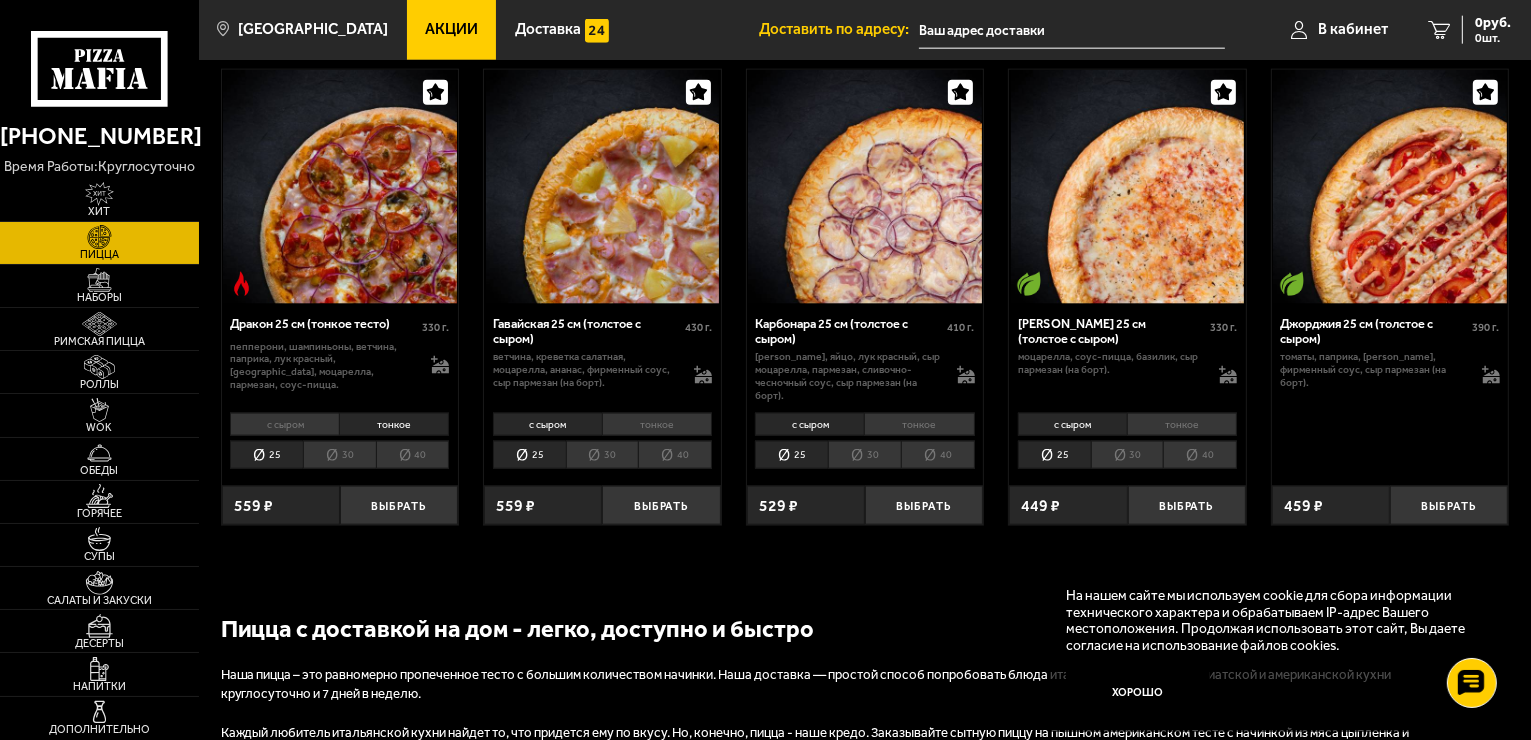 click on "40" at bounding box center [413, 455] 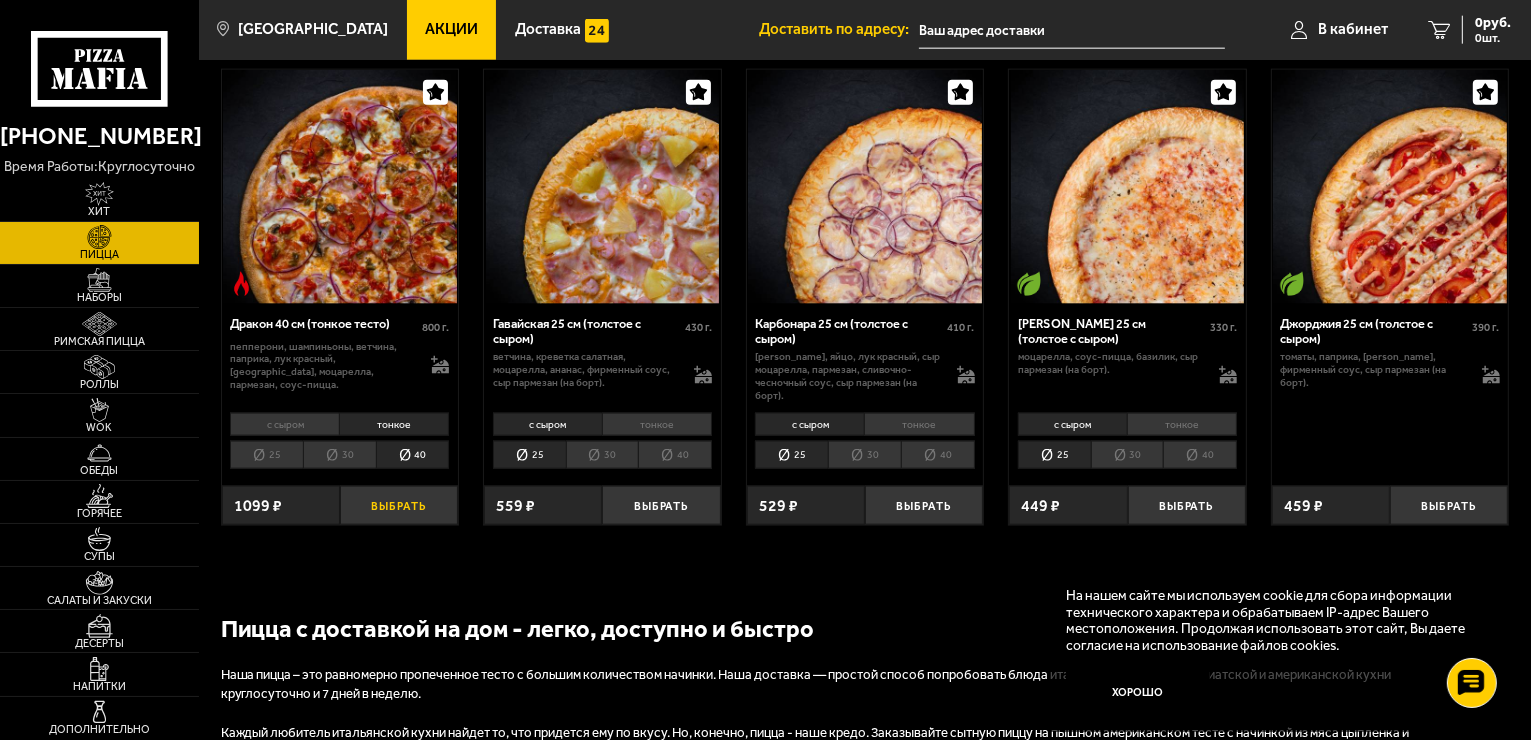 click on "Выбрать" at bounding box center (399, 505) 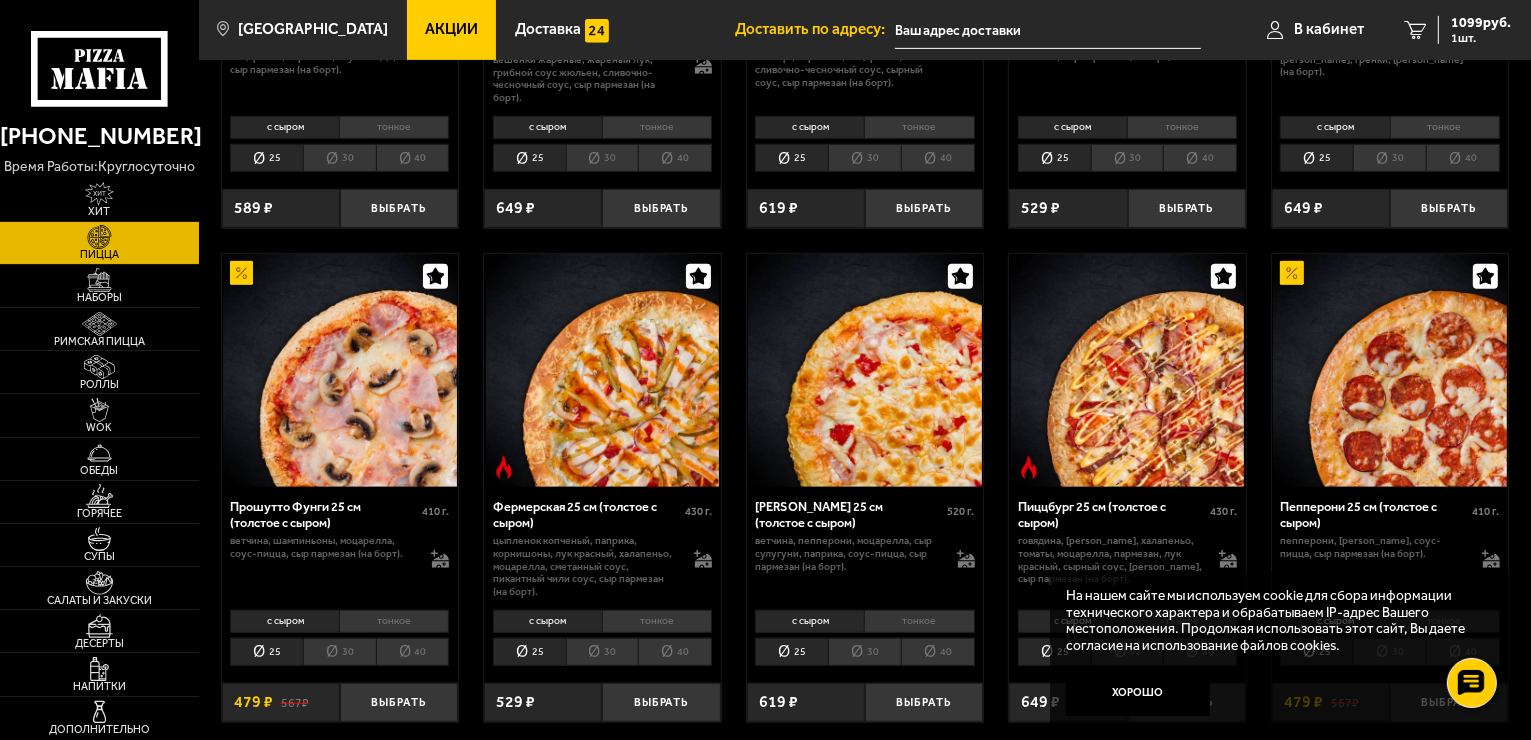 scroll, scrollTop: 1200, scrollLeft: 0, axis: vertical 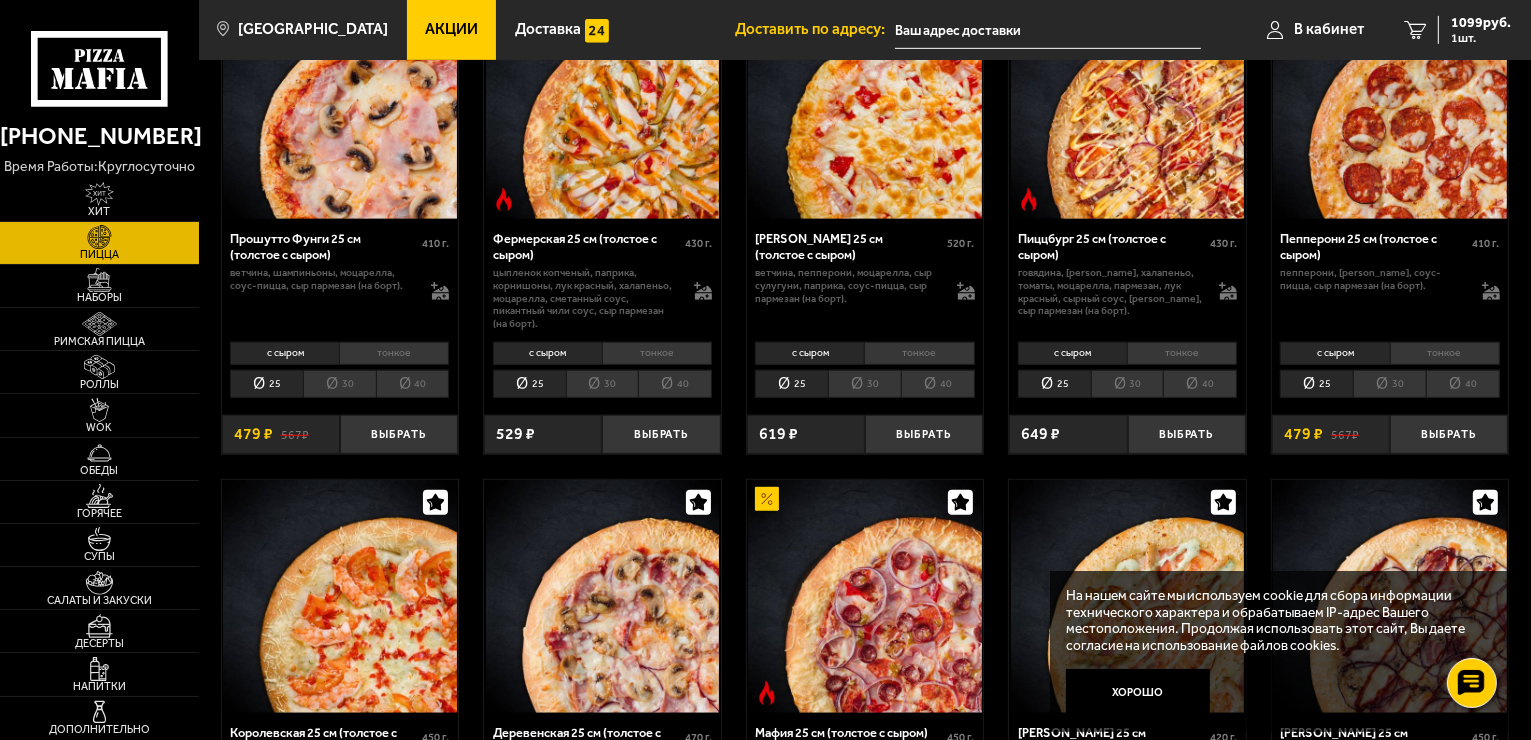 click on "тонкое" at bounding box center [394, 353] 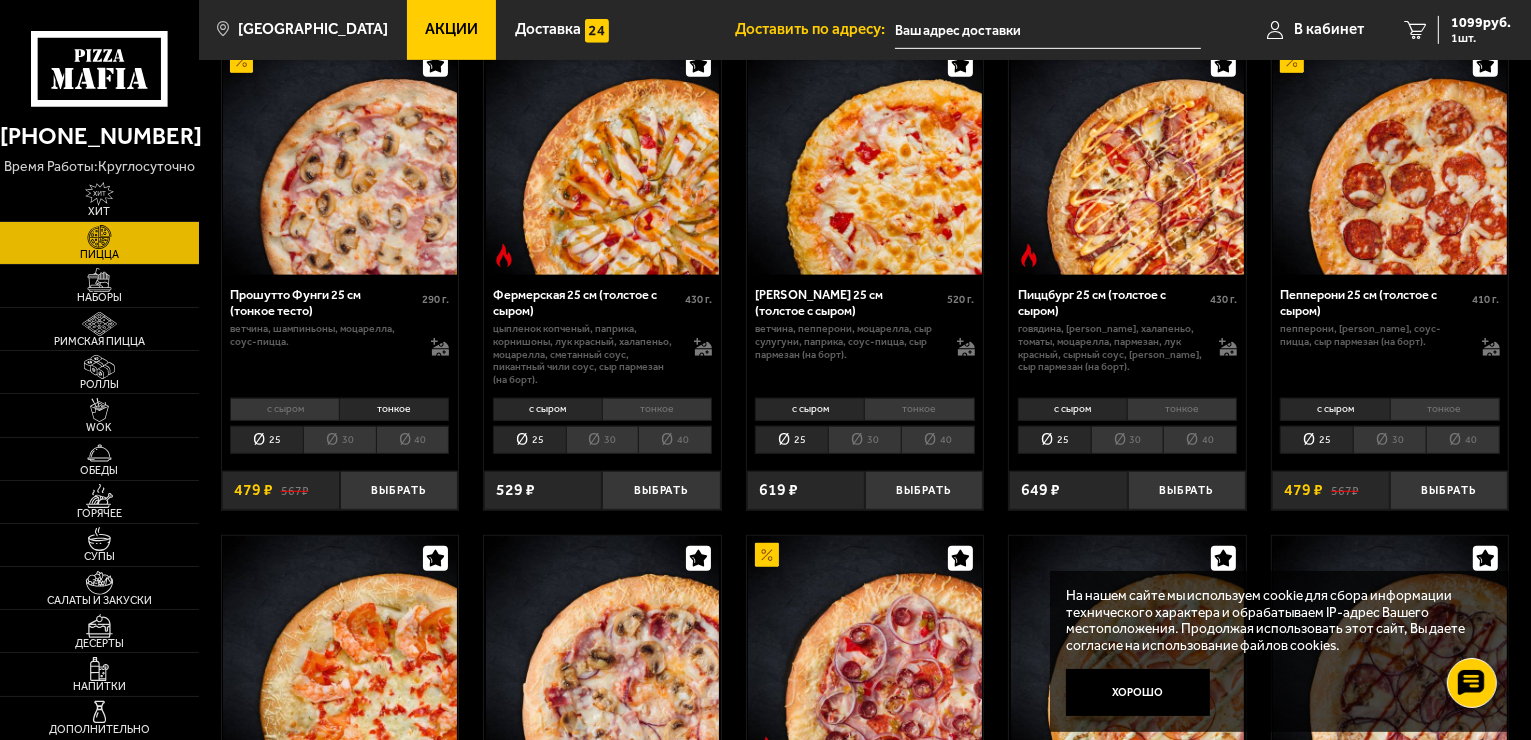 scroll, scrollTop: 1100, scrollLeft: 0, axis: vertical 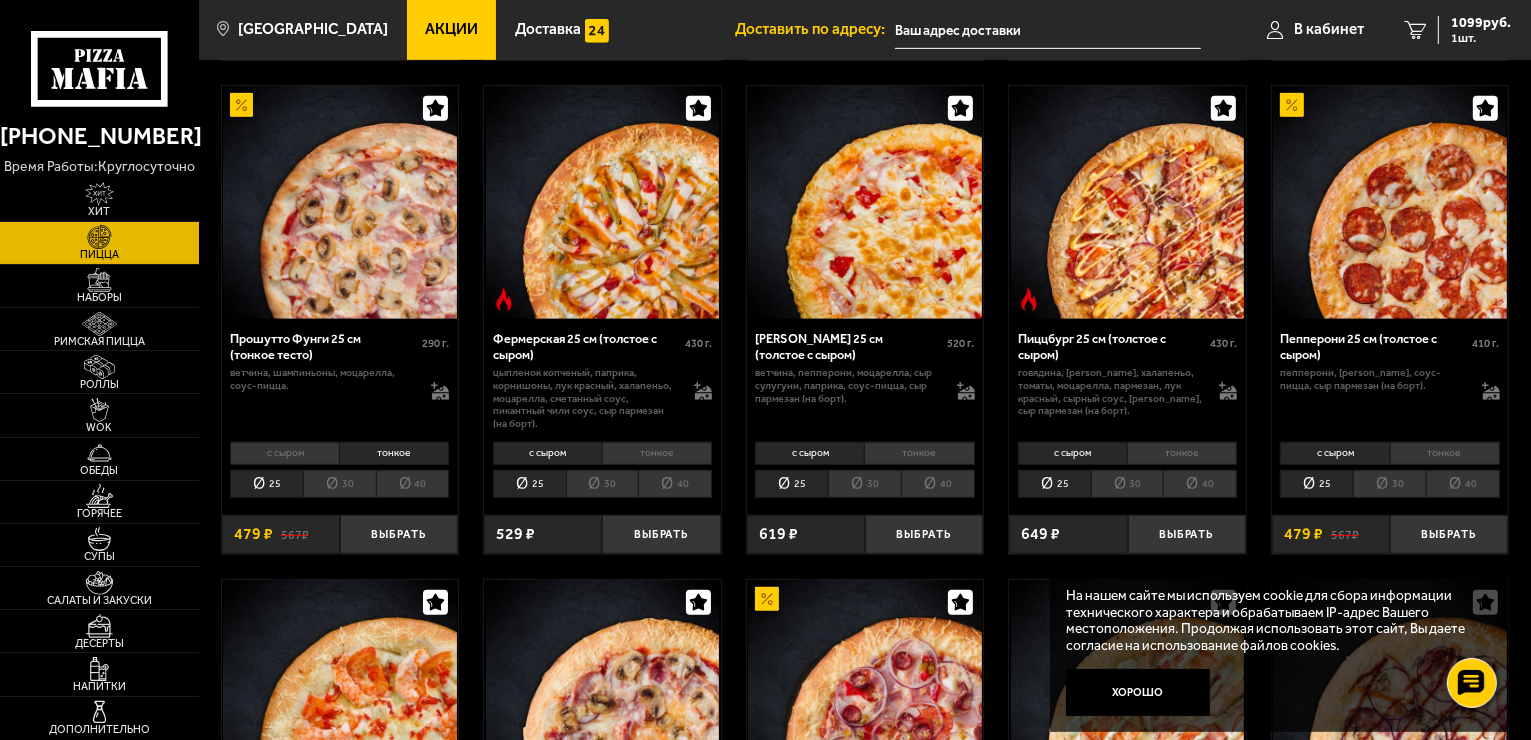 click on "с сыром" at bounding box center (284, 453) 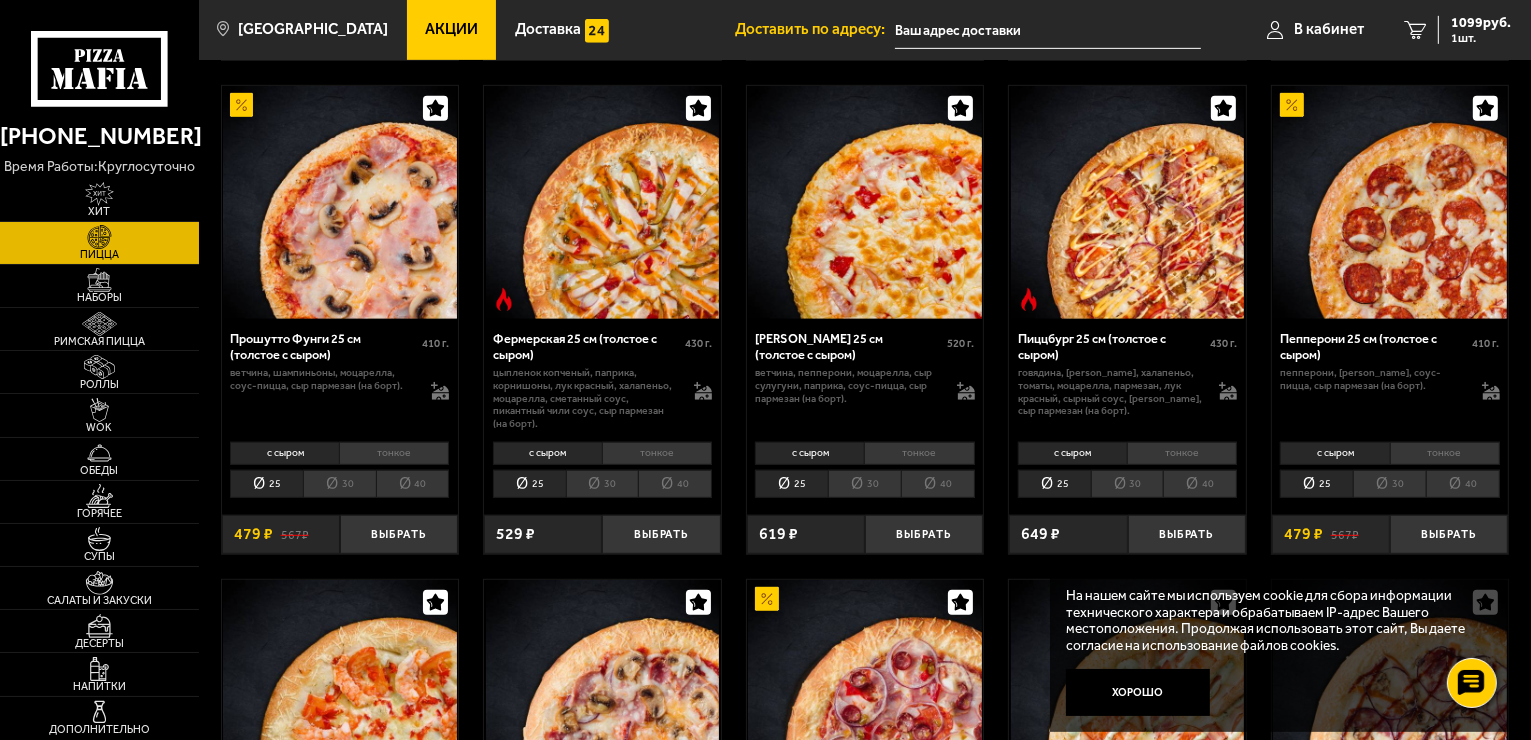 click on "тонкое" at bounding box center [394, 453] 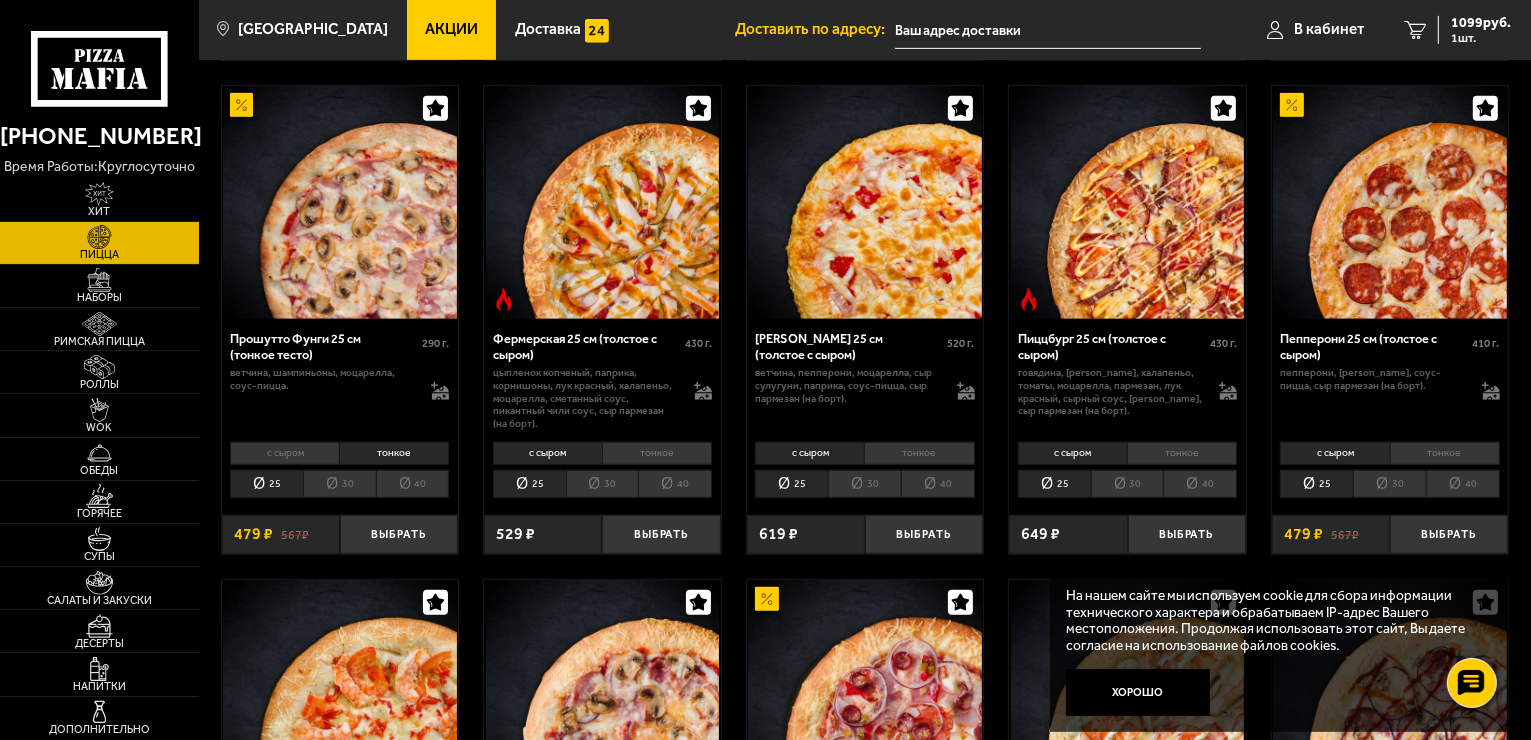 click on "с сыром" at bounding box center [284, 453] 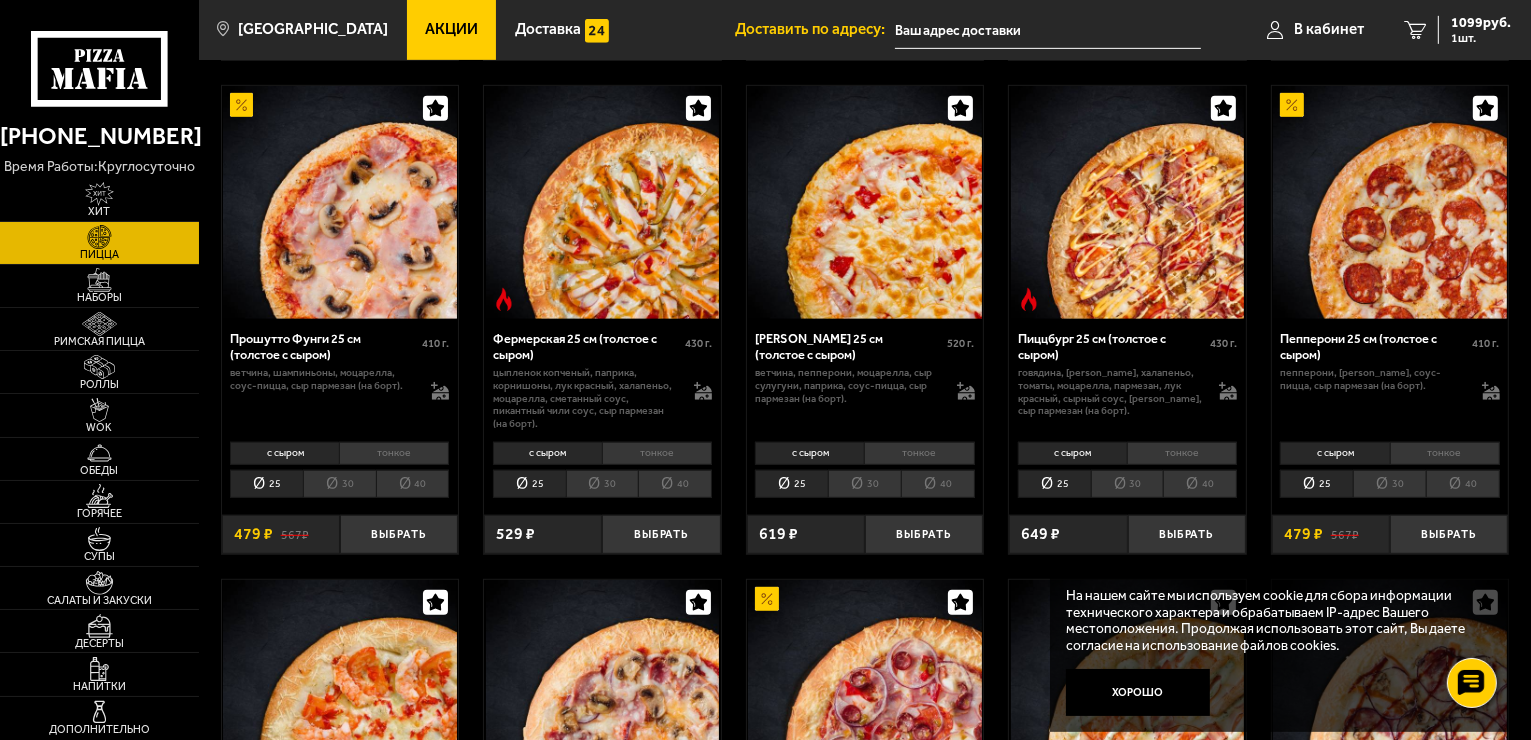 click on "тонкое" at bounding box center (394, 453) 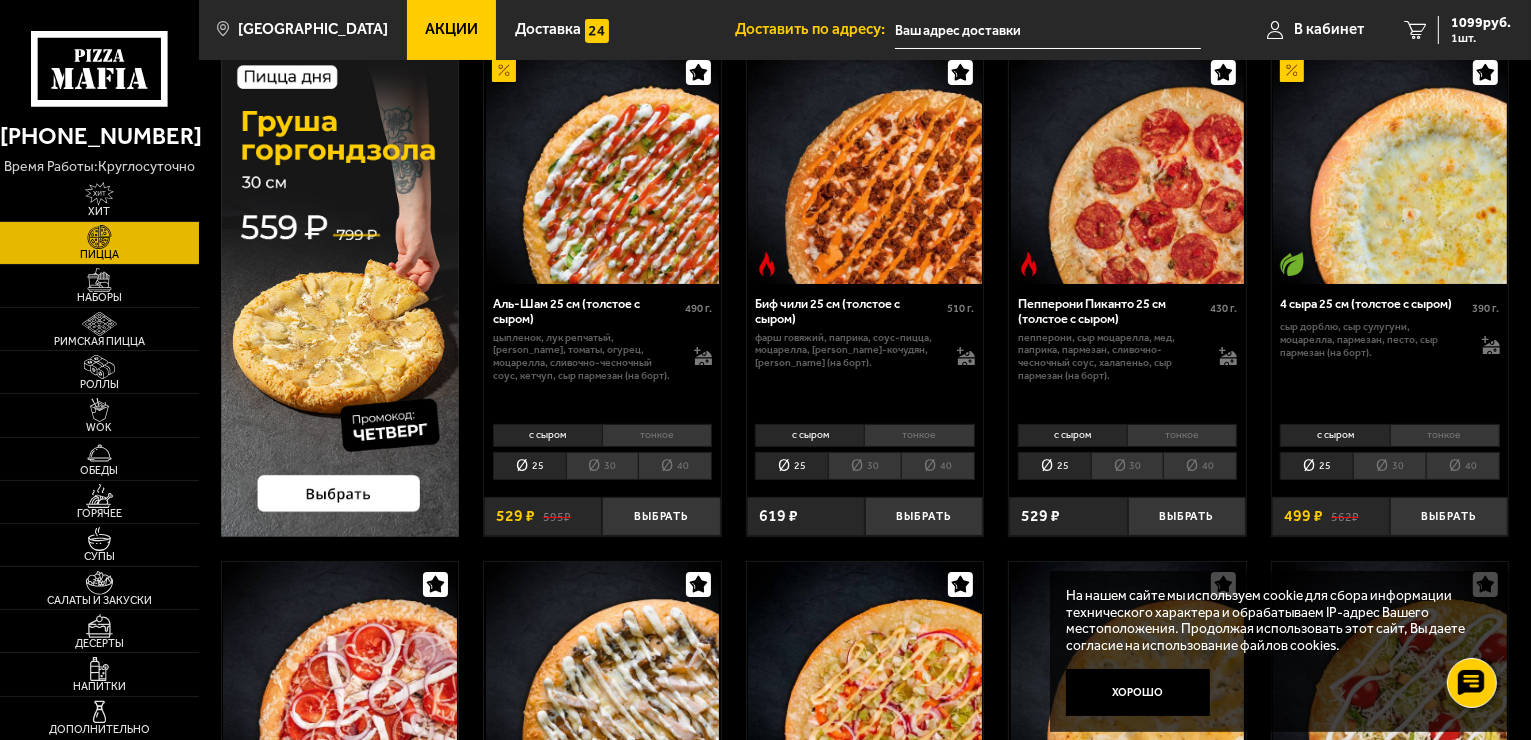 scroll, scrollTop: 0, scrollLeft: 0, axis: both 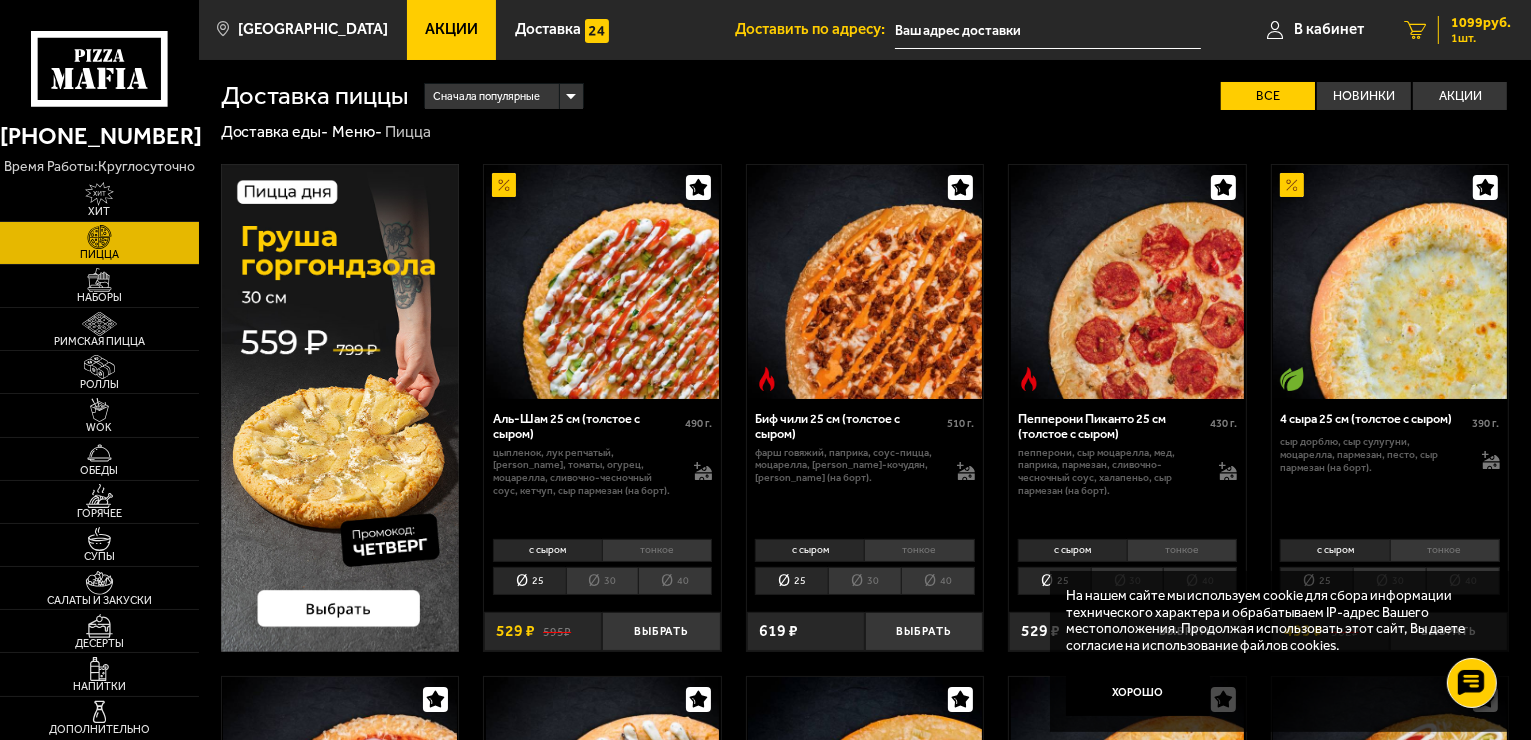 click on "1  шт." at bounding box center [1481, 38] 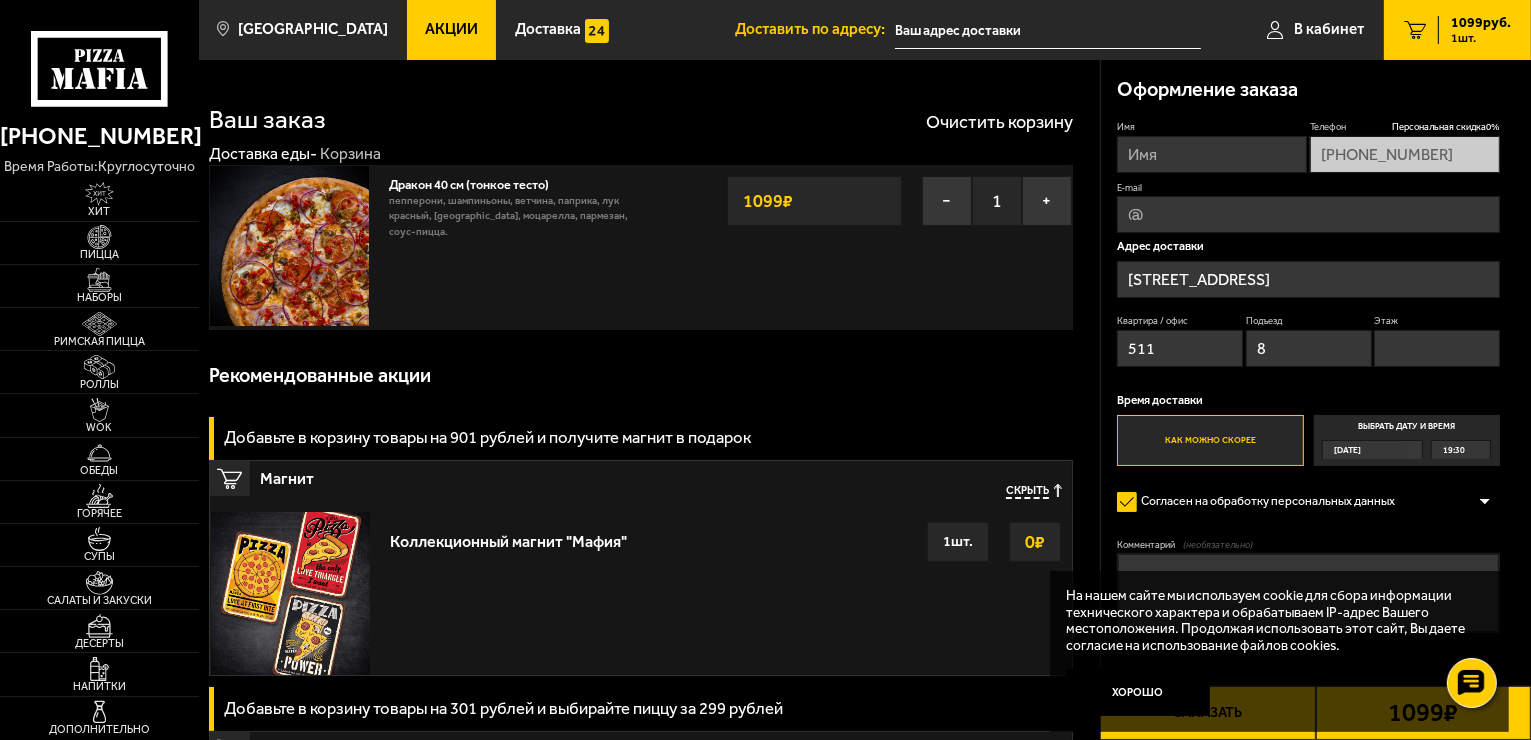 type on "[STREET_ADDRESS]" 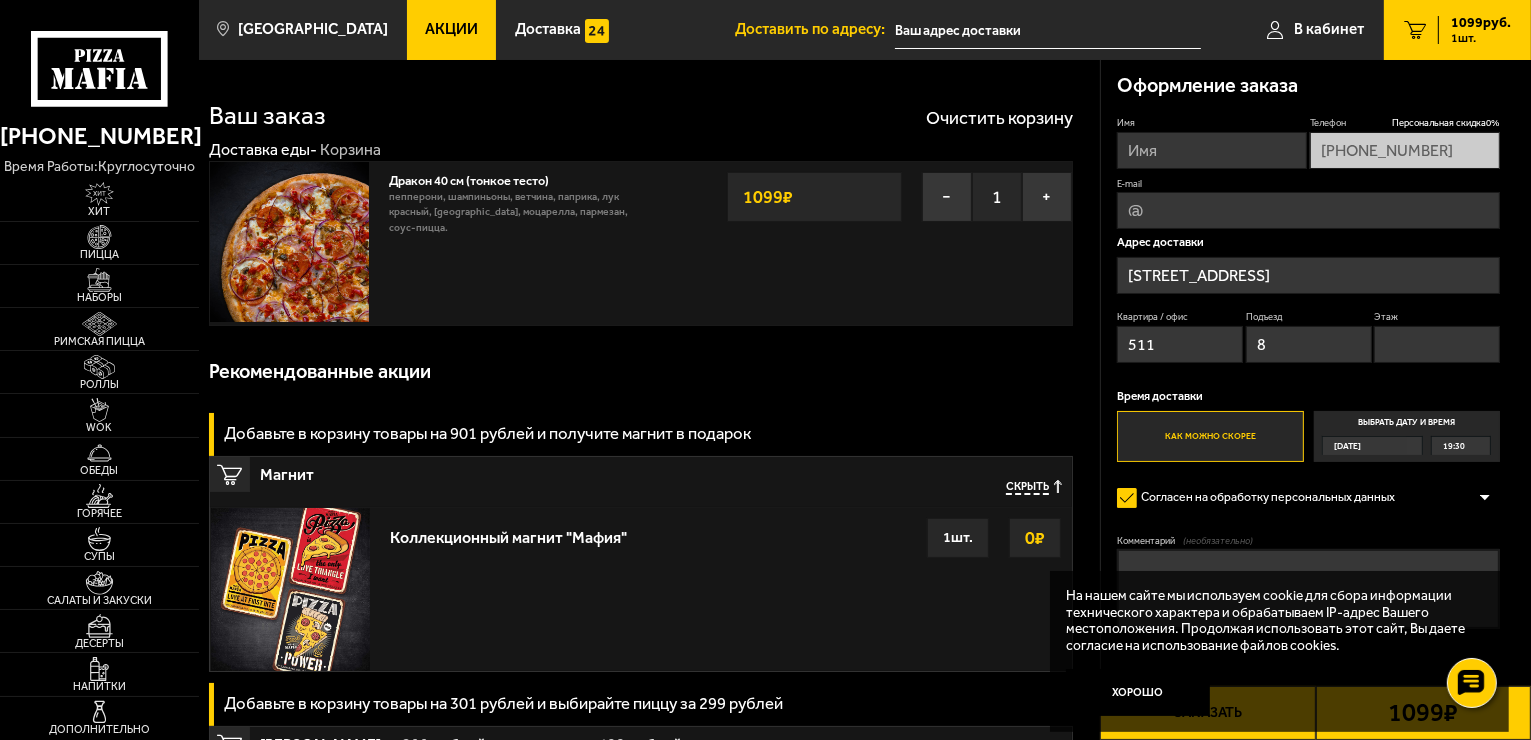 scroll, scrollTop: 0, scrollLeft: 0, axis: both 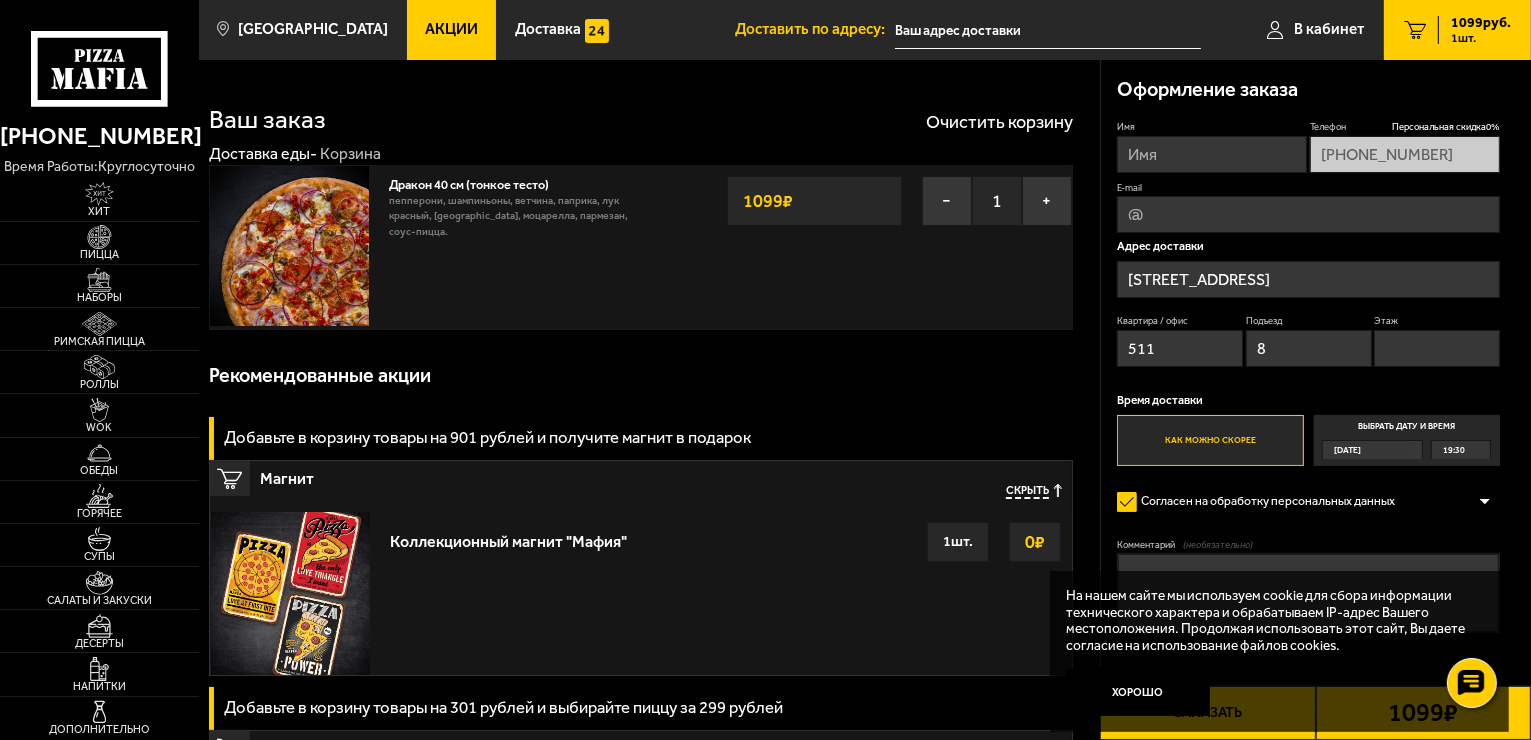 click on "Имя" at bounding box center (1212, 154) 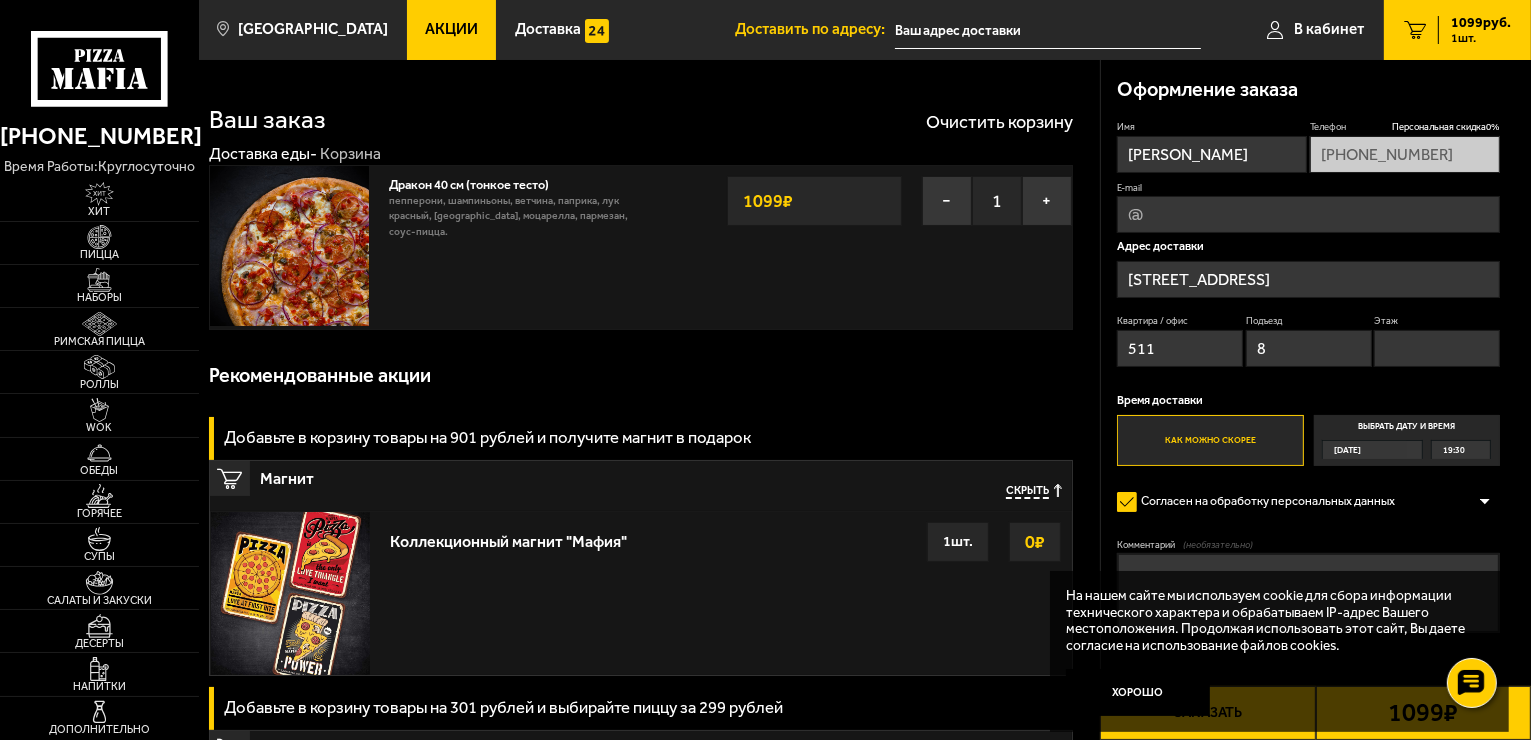 type on "[PERSON_NAME]" 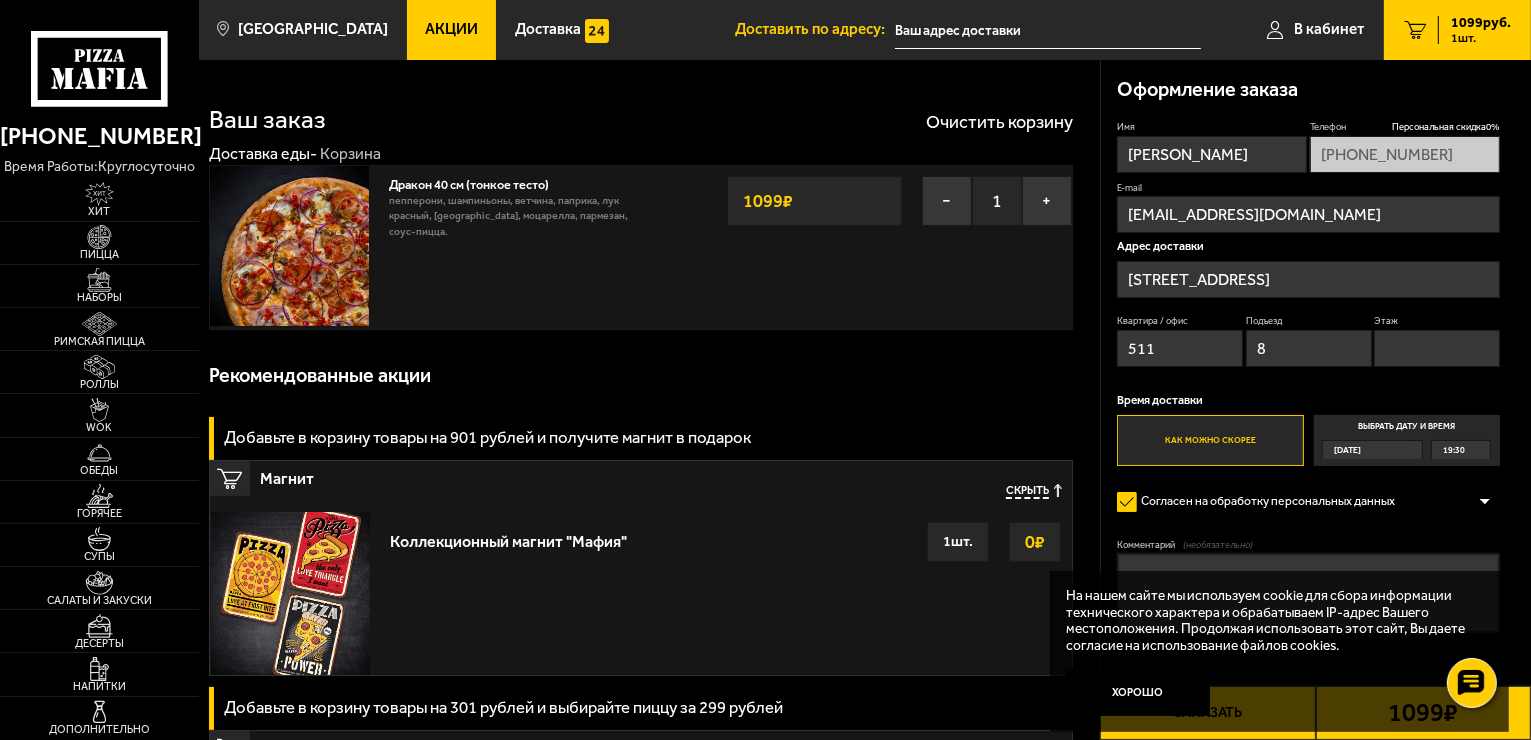 click on "Оформление заказа Имя [PERSON_NAME] Персональная скидка  0 % [PHONE_NUMBER] E-mail [EMAIL_ADDRESS][DOMAIN_NAME] Адрес доставки [STREET_ADDRESS] Подъезд  8 Этаж  Время доставки Как можно скорее Выбрать дату и время [DATE] 19:30 Согласен на обработку персональных данных Оформить заказ без звонка оператора Вы будете зарегистрированы автоматически. Комментарий   (необязательно) Промокод: Применить 1099  ₽ Выбрать способ оплаты Заказать" at bounding box center (1316, 394) 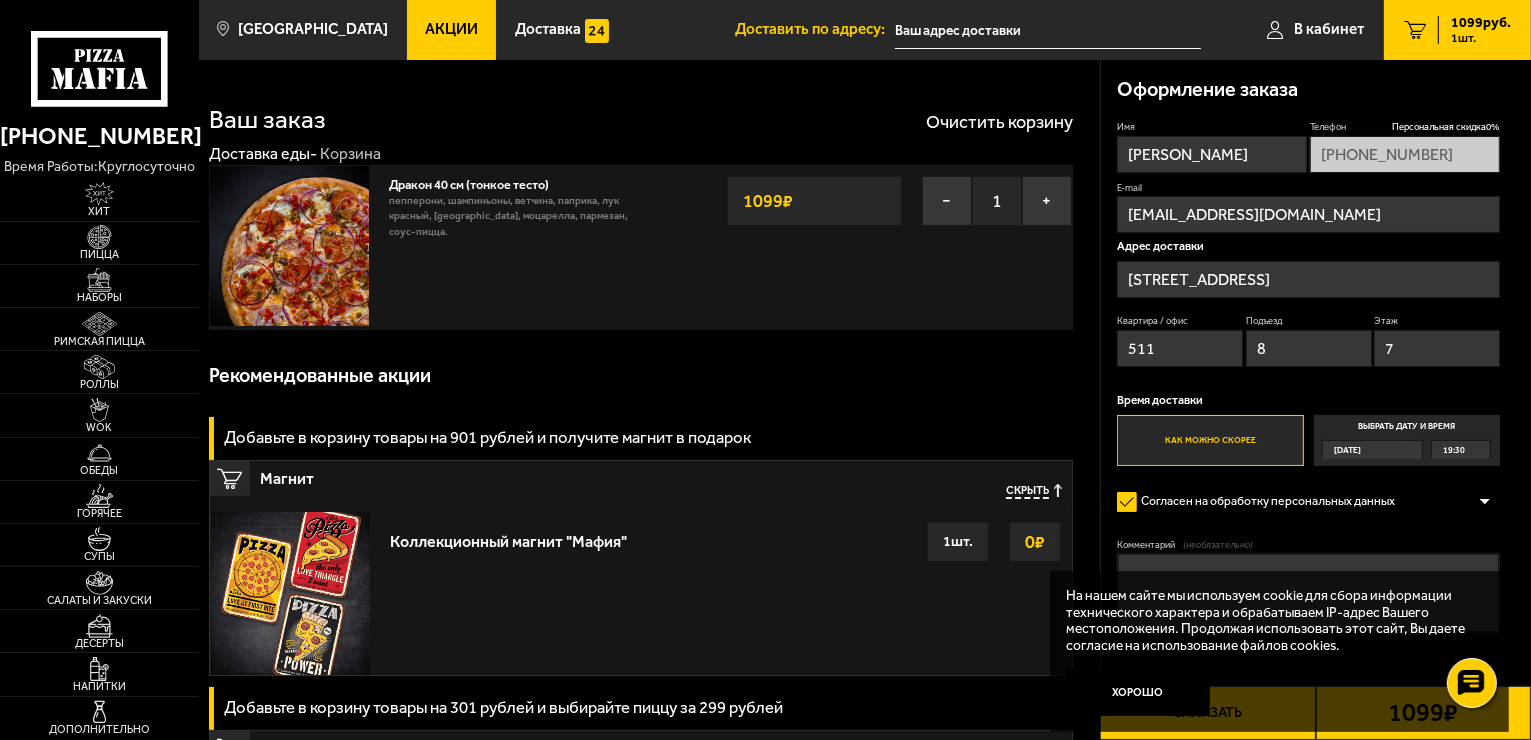 type on "7" 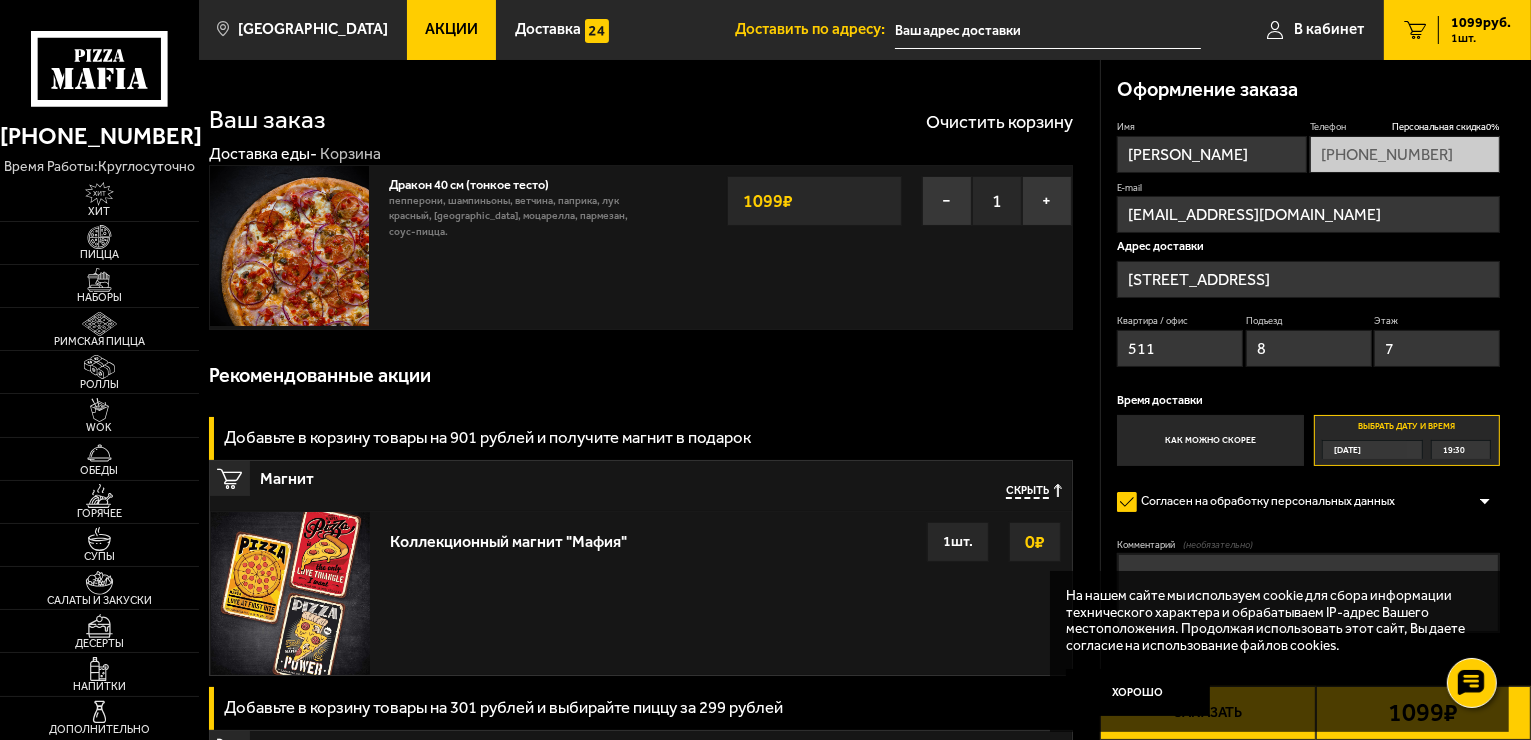 click on "[DATE]" at bounding box center [1347, 450] 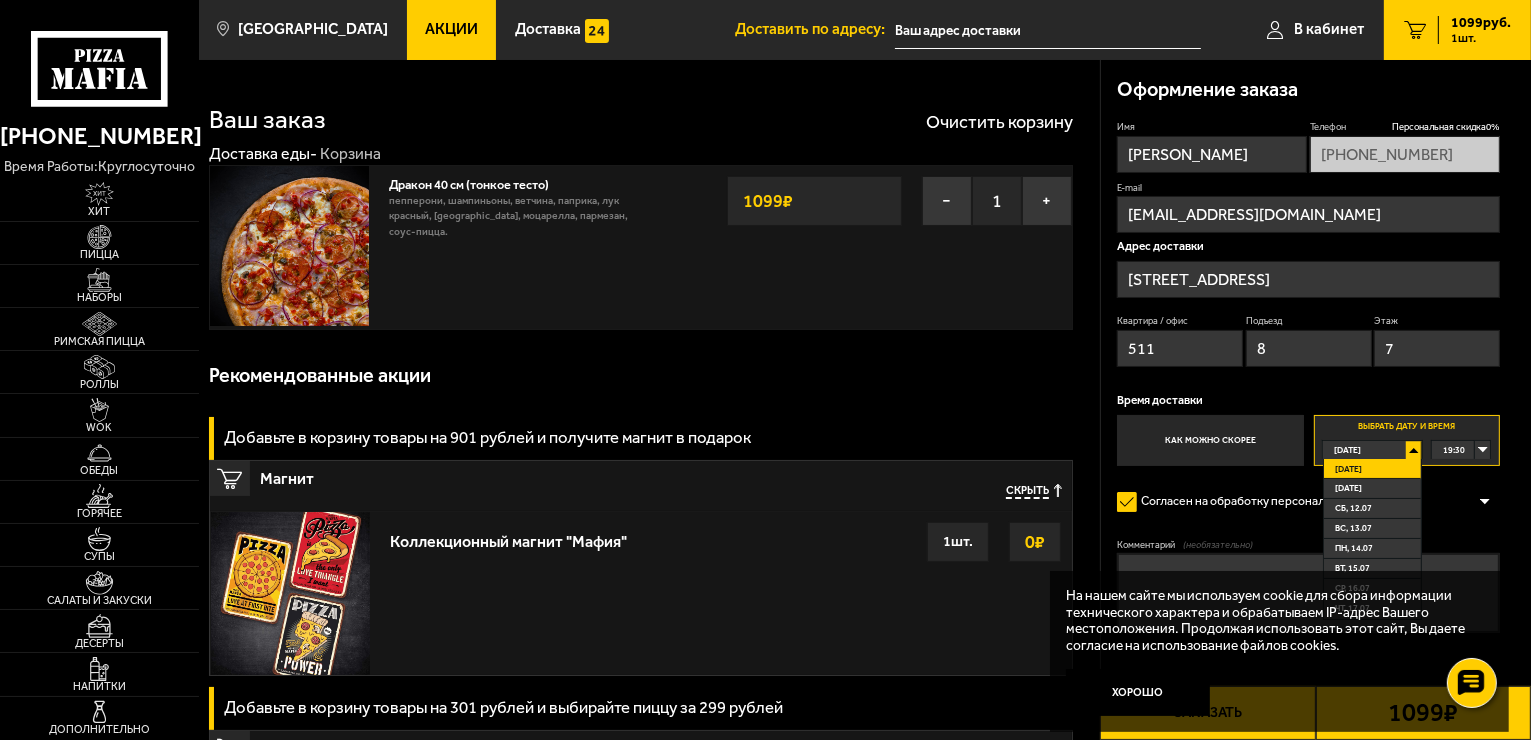 click on "19:30" at bounding box center [1461, 450] 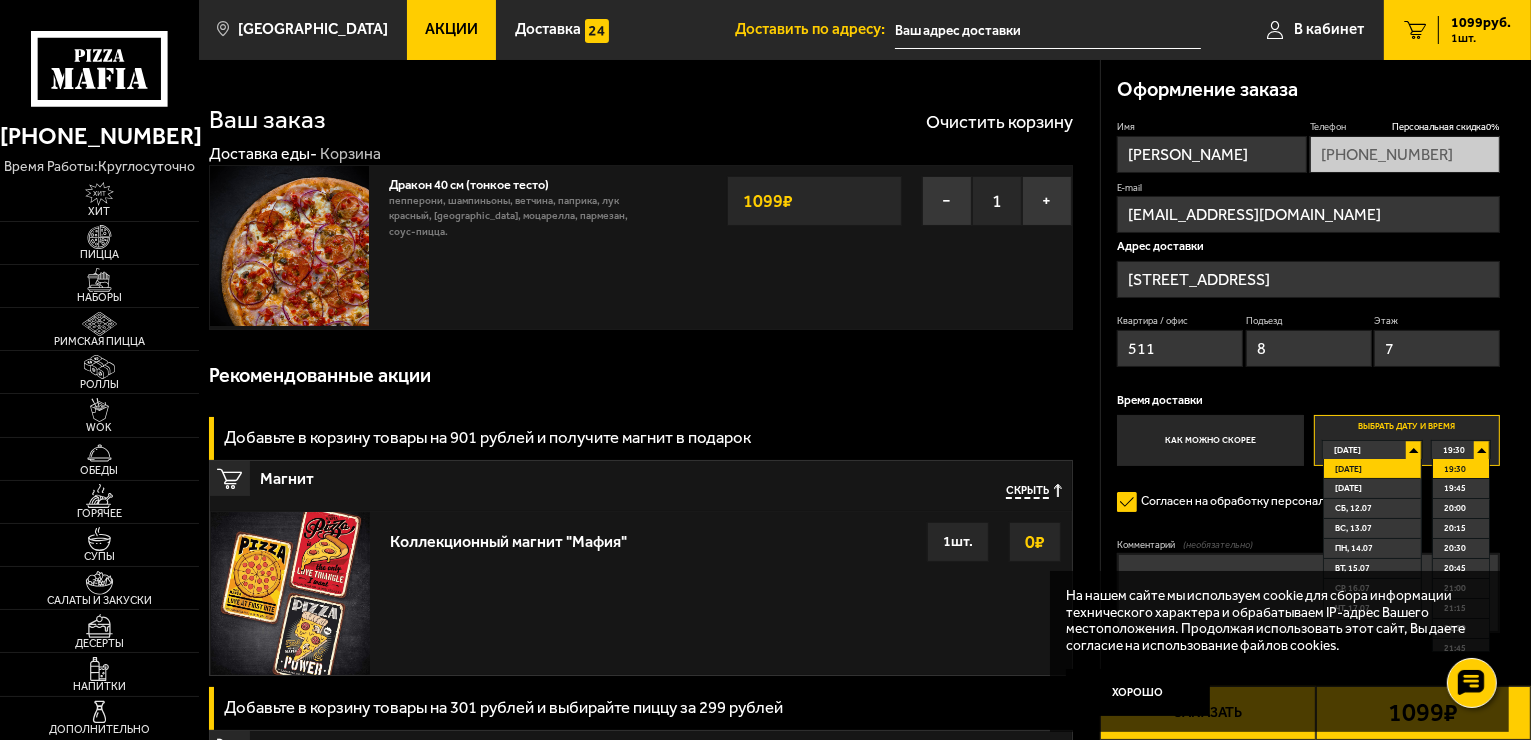click on "19:30" at bounding box center (1461, 450) 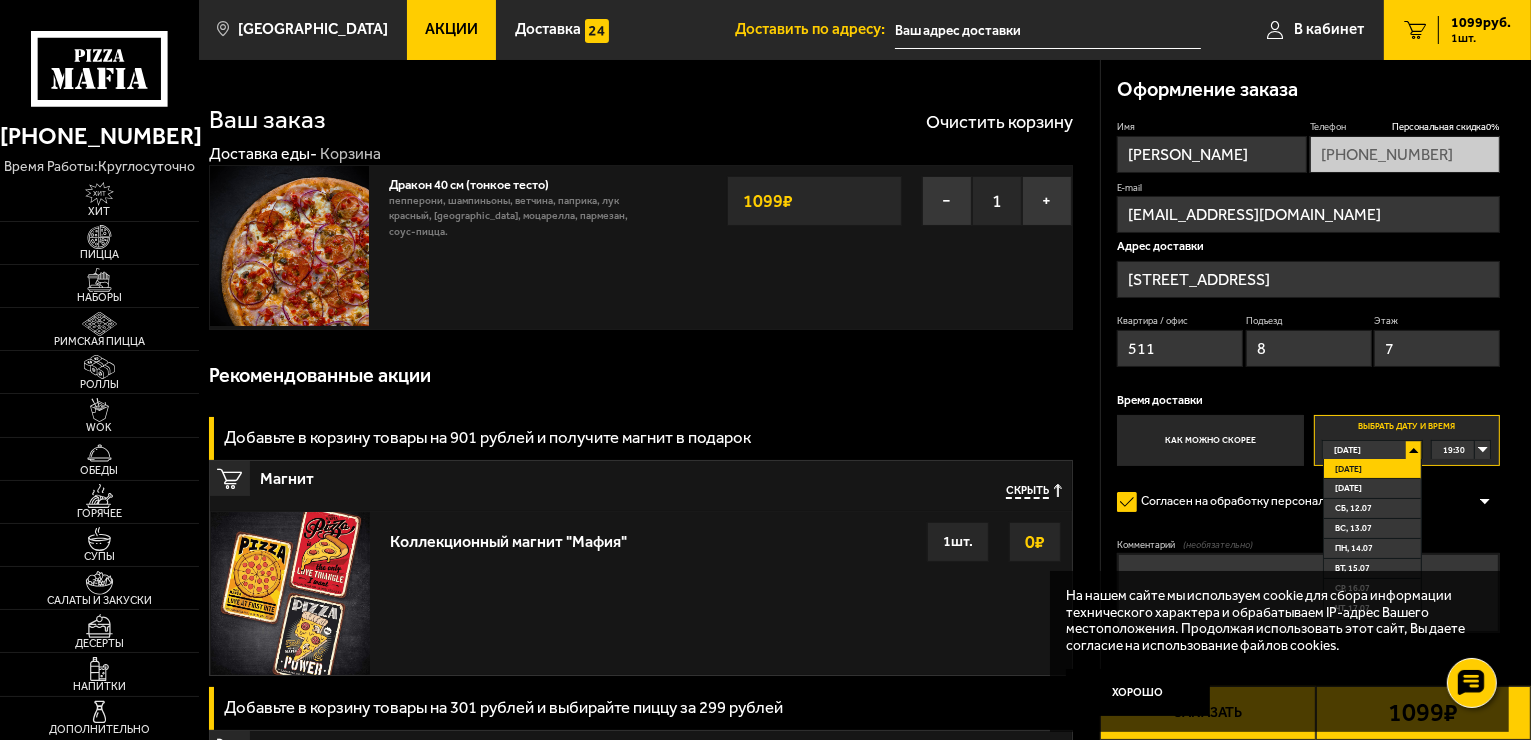 click on "Оформление заказа Имя [PERSON_NAME] скидка  0 % [PHONE_NUMBER] E-mail [EMAIL_ADDRESS][DOMAIN_NAME] Адрес доставки [STREET_ADDRESS] Подъезд  8 Этаж  7 Время доставки Как можно скорее Выбрать дату и время [DATE] [DATE] [DATE] сб, 12.07 вс, 13.07 пн, 14.07 вт, 15.07 ср, 16.07 чт, 17.07 19:30 [DATE] [DATE] сб, 12.07 вс, 13.07 пн, 14.07 вт, 15.07 ср, 16.07 чт, 17.07 19:30 19:45 20:00 20:15 20:30 20:45 21:00 21:15 21:30 21:45 22:00 22:15 22:30 22:45 23:00 23:15 23:30 23:45 [PERSON_NAME] на обработку персональных данных Оформить заказ без звонка оператора Вы будете зарегистрированы автоматически. Комментарий   (необязательно) Промокод:" at bounding box center (1316, 394) 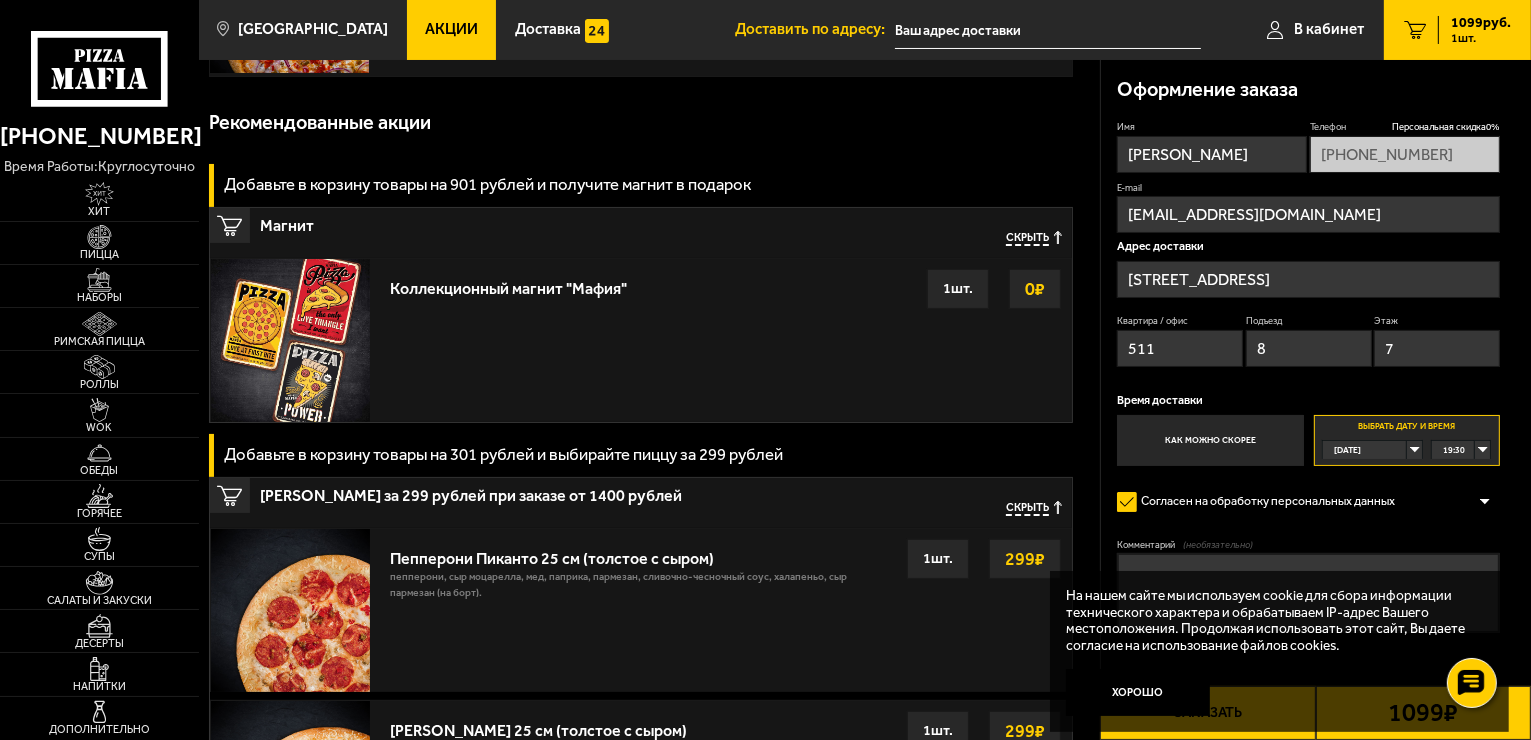 scroll, scrollTop: 300, scrollLeft: 0, axis: vertical 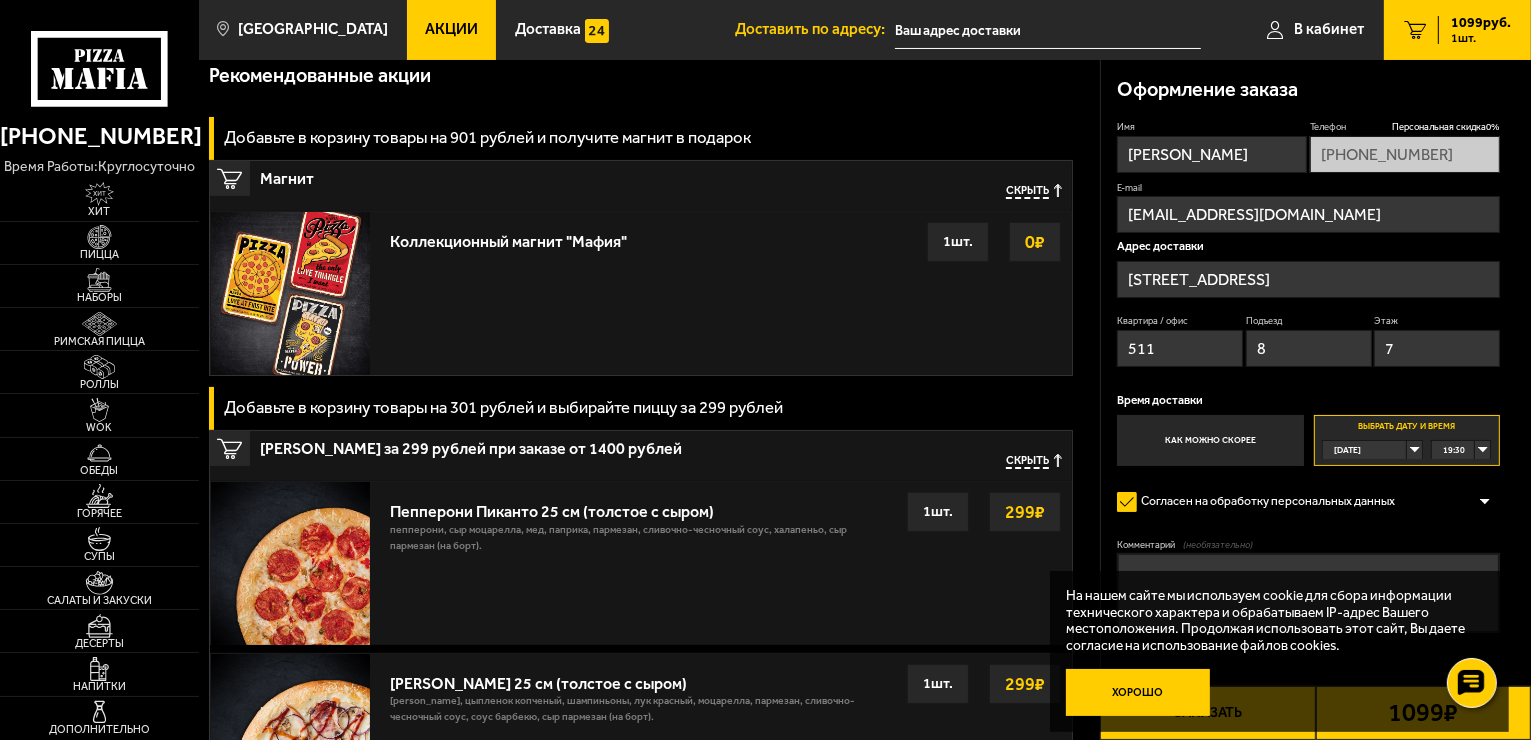 click on "Хорошо" at bounding box center (1138, 693) 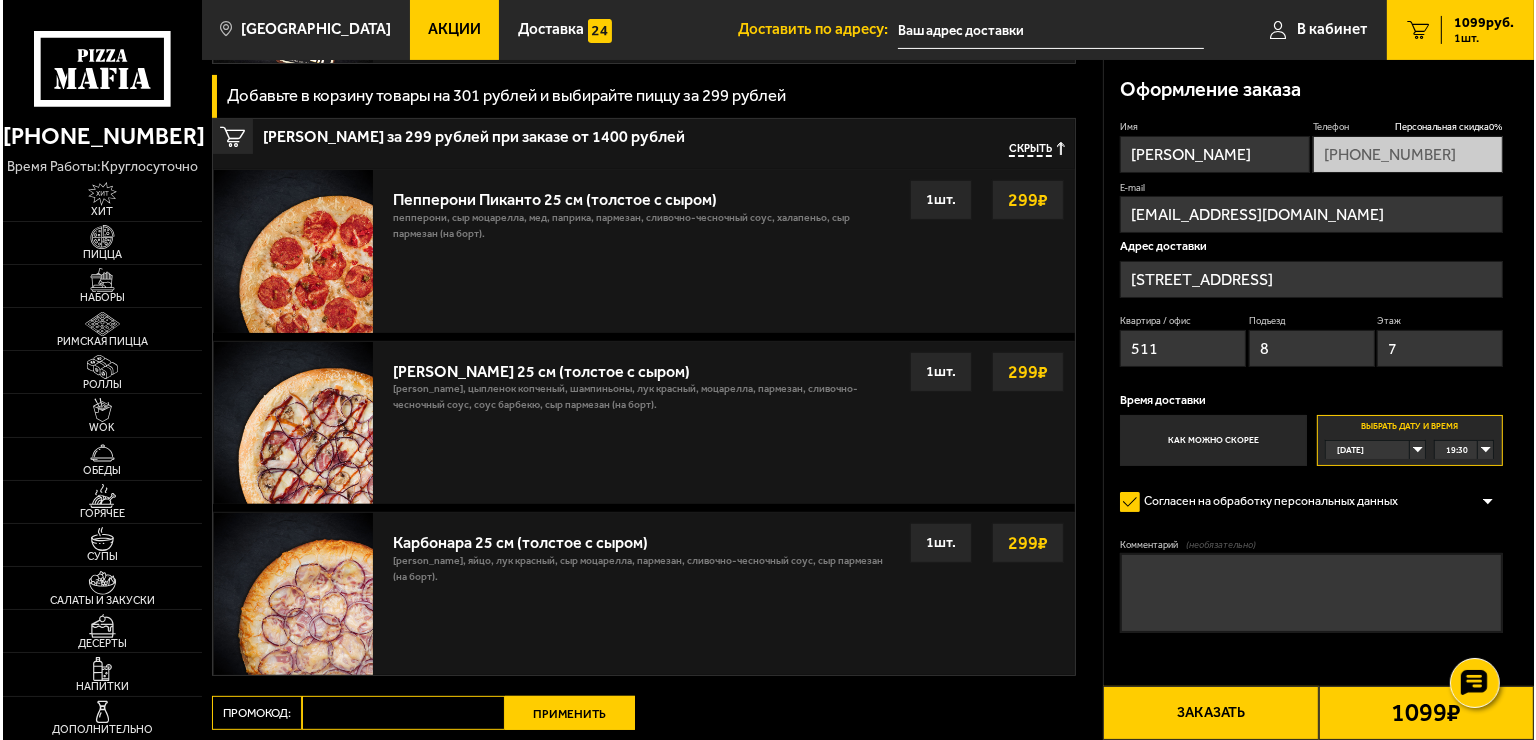 scroll, scrollTop: 800, scrollLeft: 0, axis: vertical 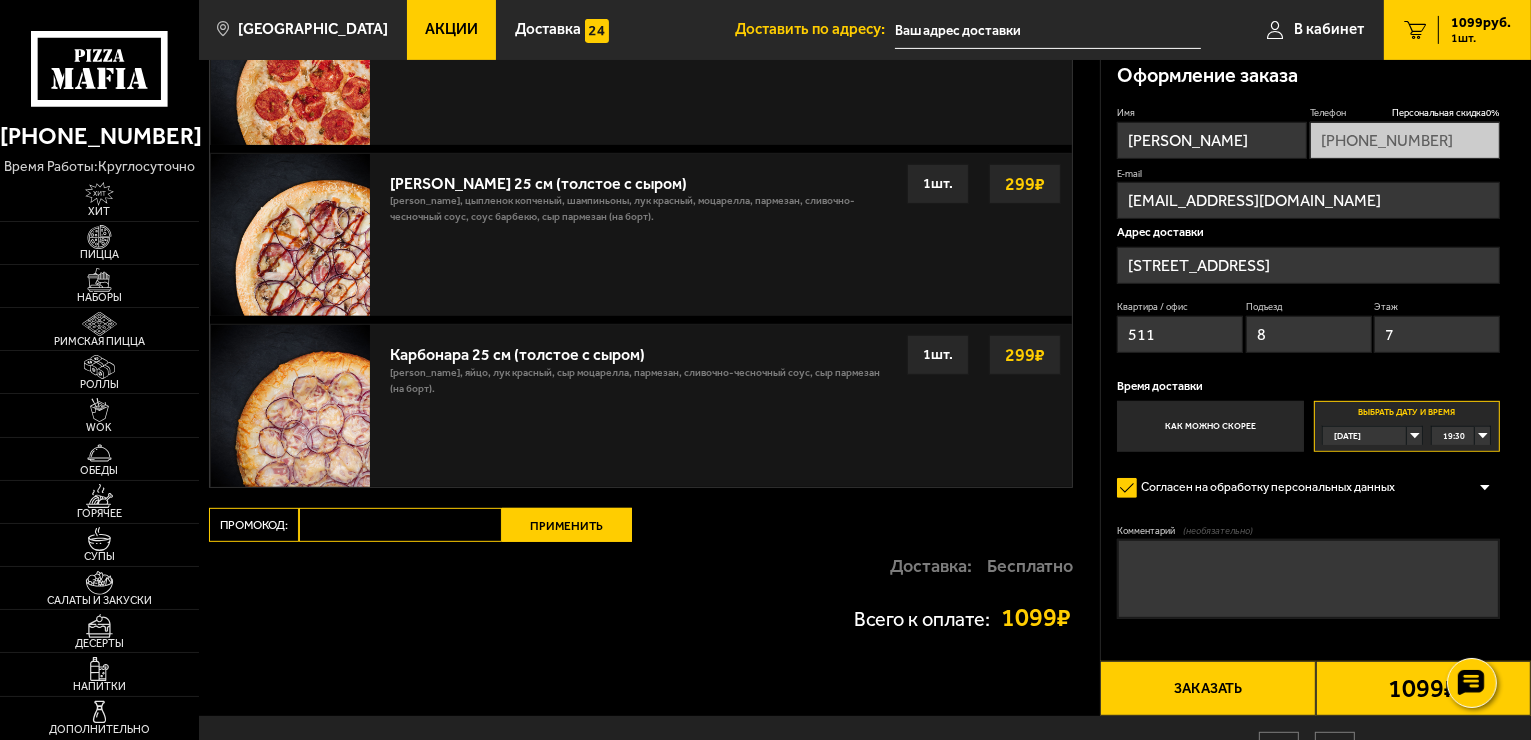 click on "Заказать" at bounding box center [1207, 688] 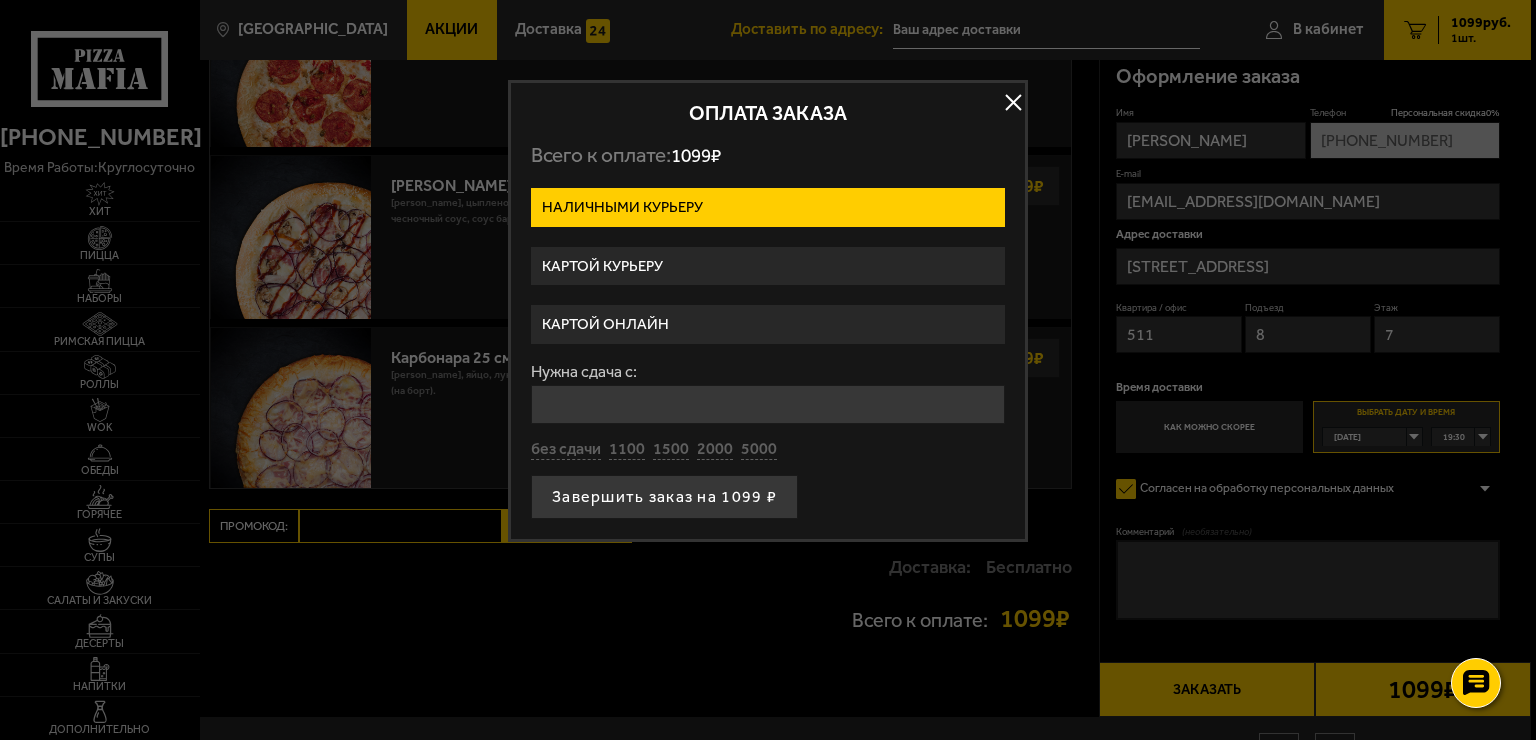click on "Картой курьеру" at bounding box center [768, 266] 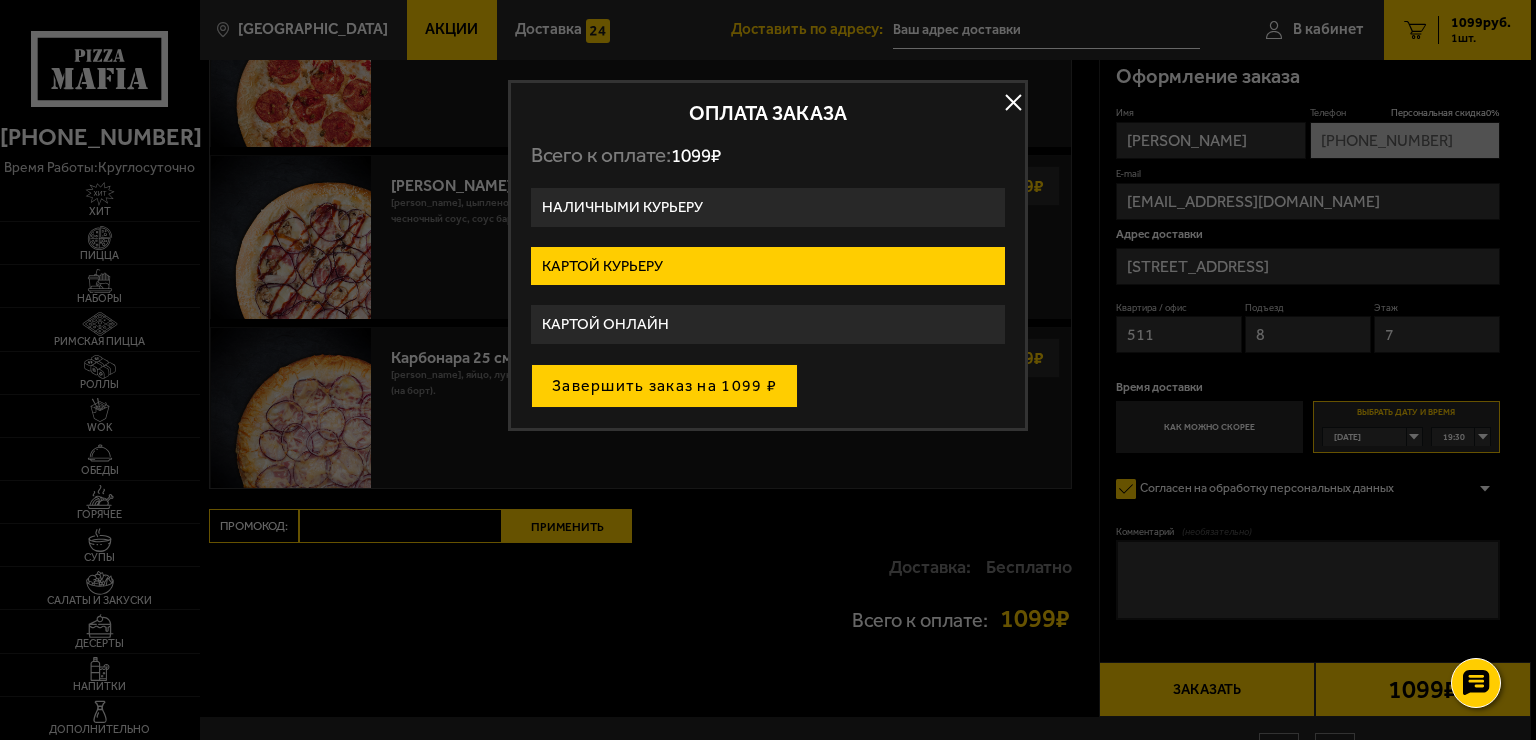 click on "Завершить заказ на 1099 ₽" at bounding box center [664, 386] 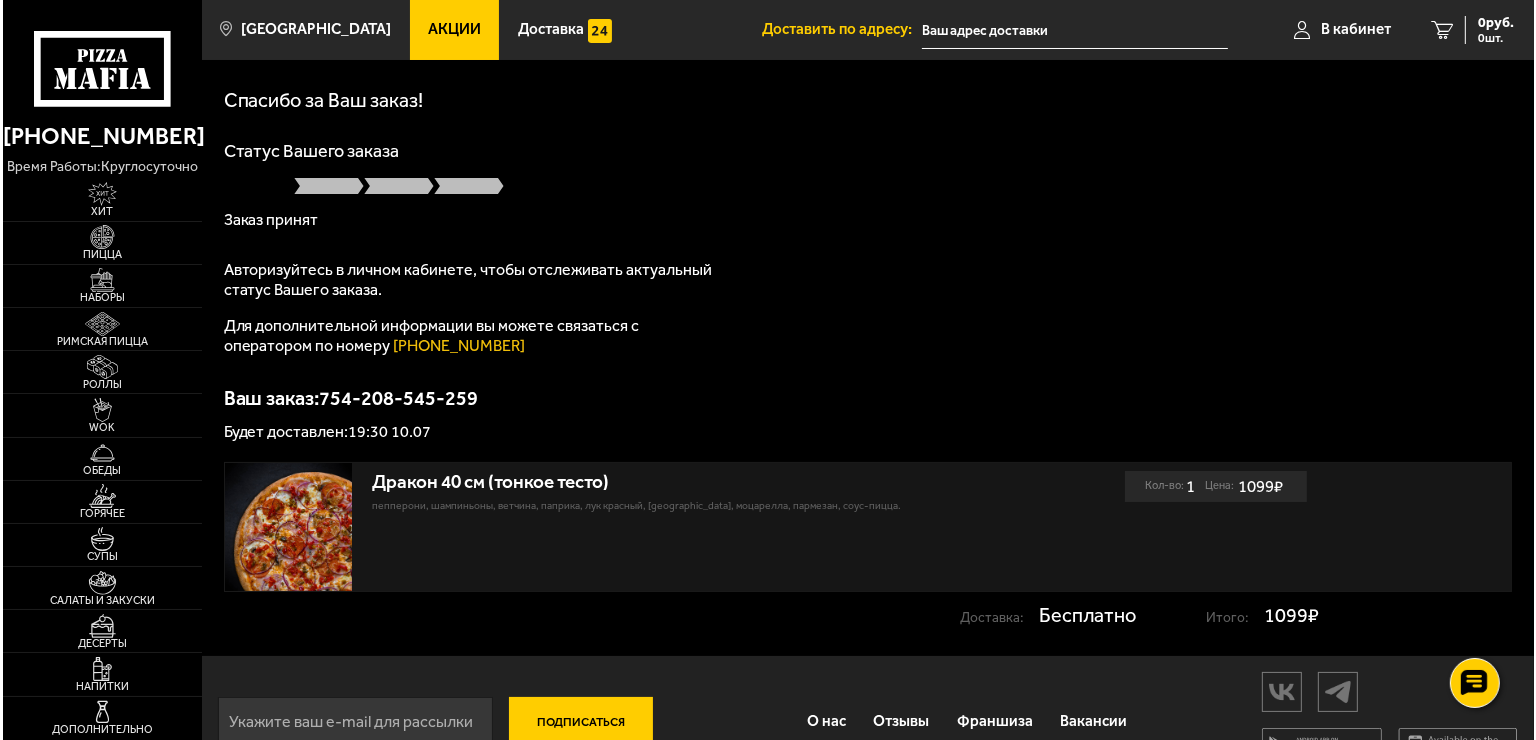 scroll, scrollTop: 0, scrollLeft: 0, axis: both 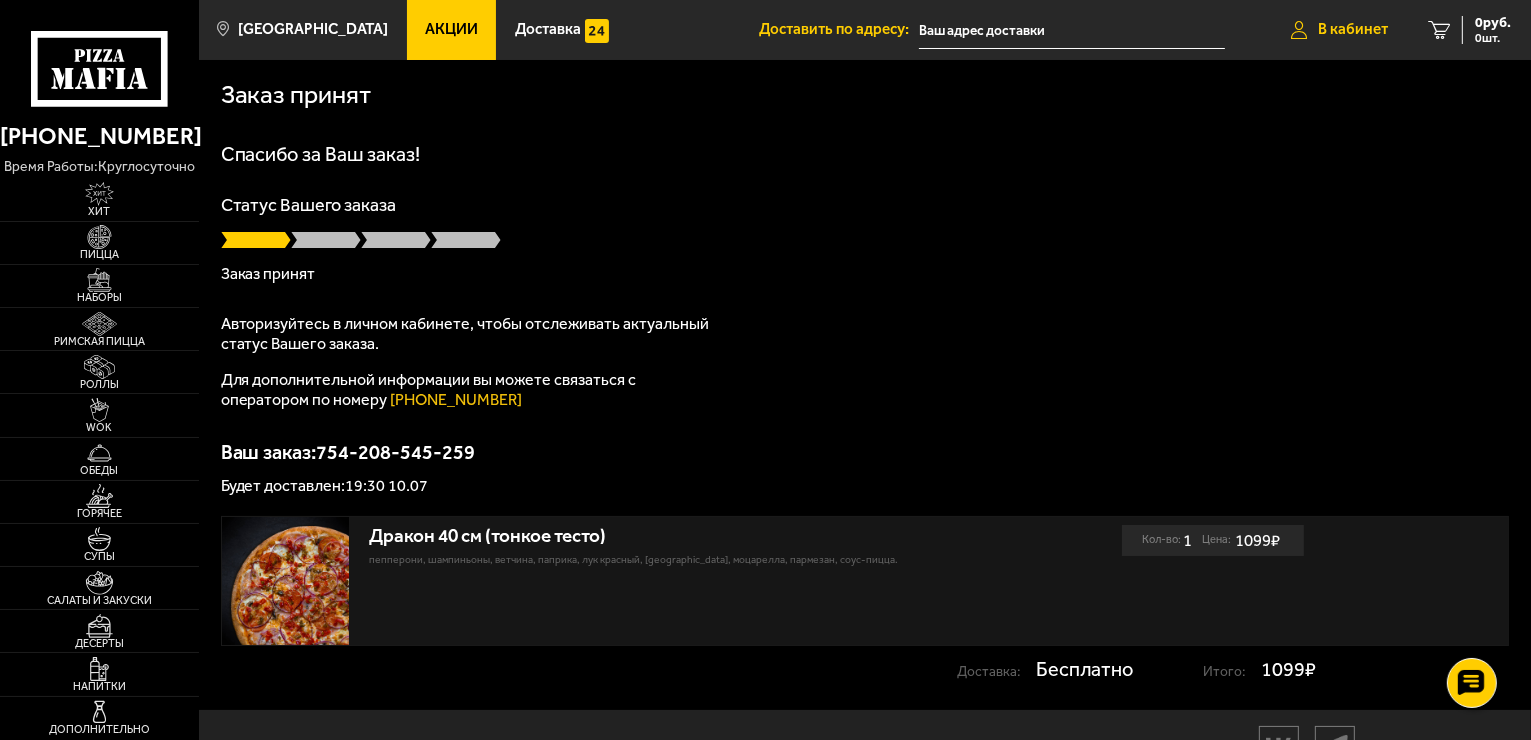 click on "В кабинет" at bounding box center [1353, 29] 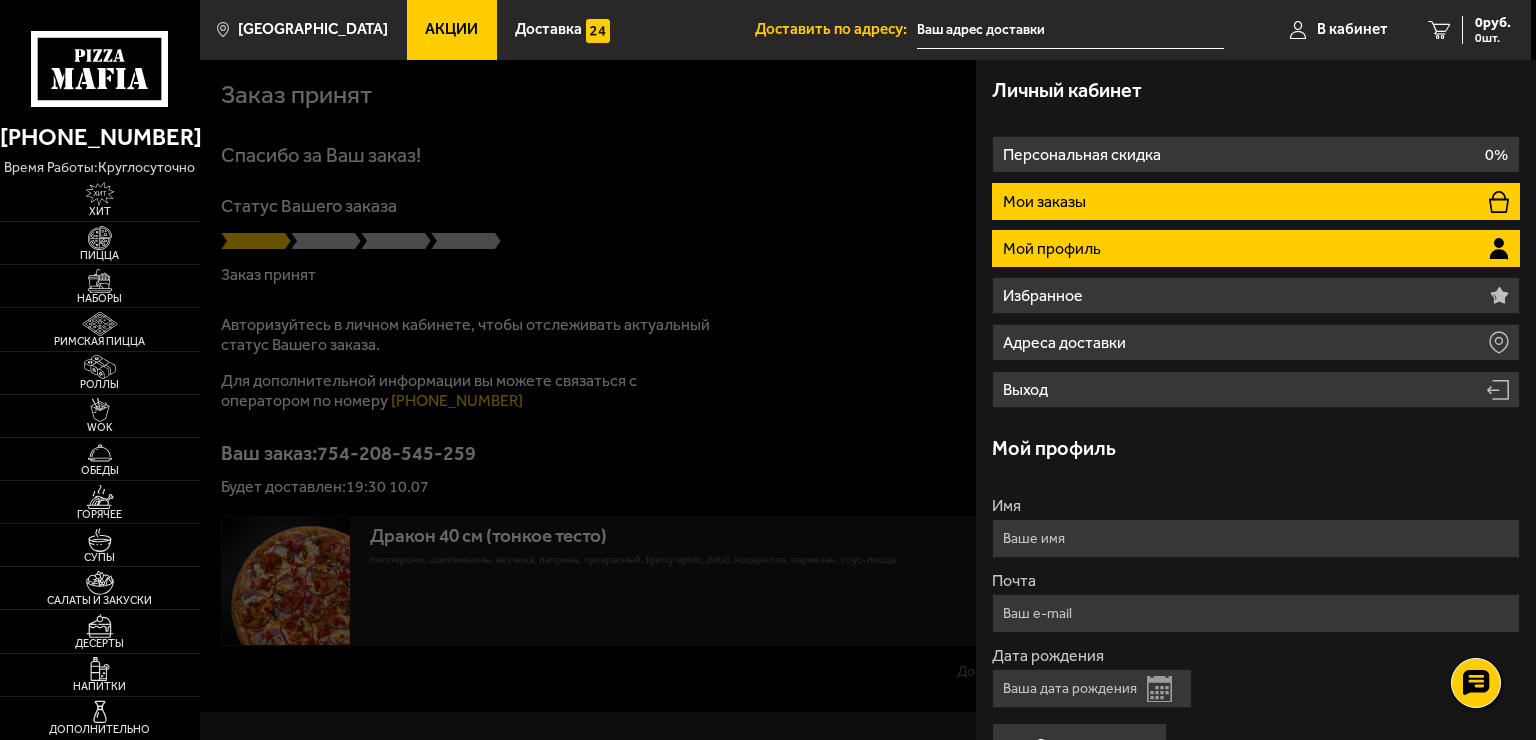 click on "Мои заказы" at bounding box center (1046, 202) 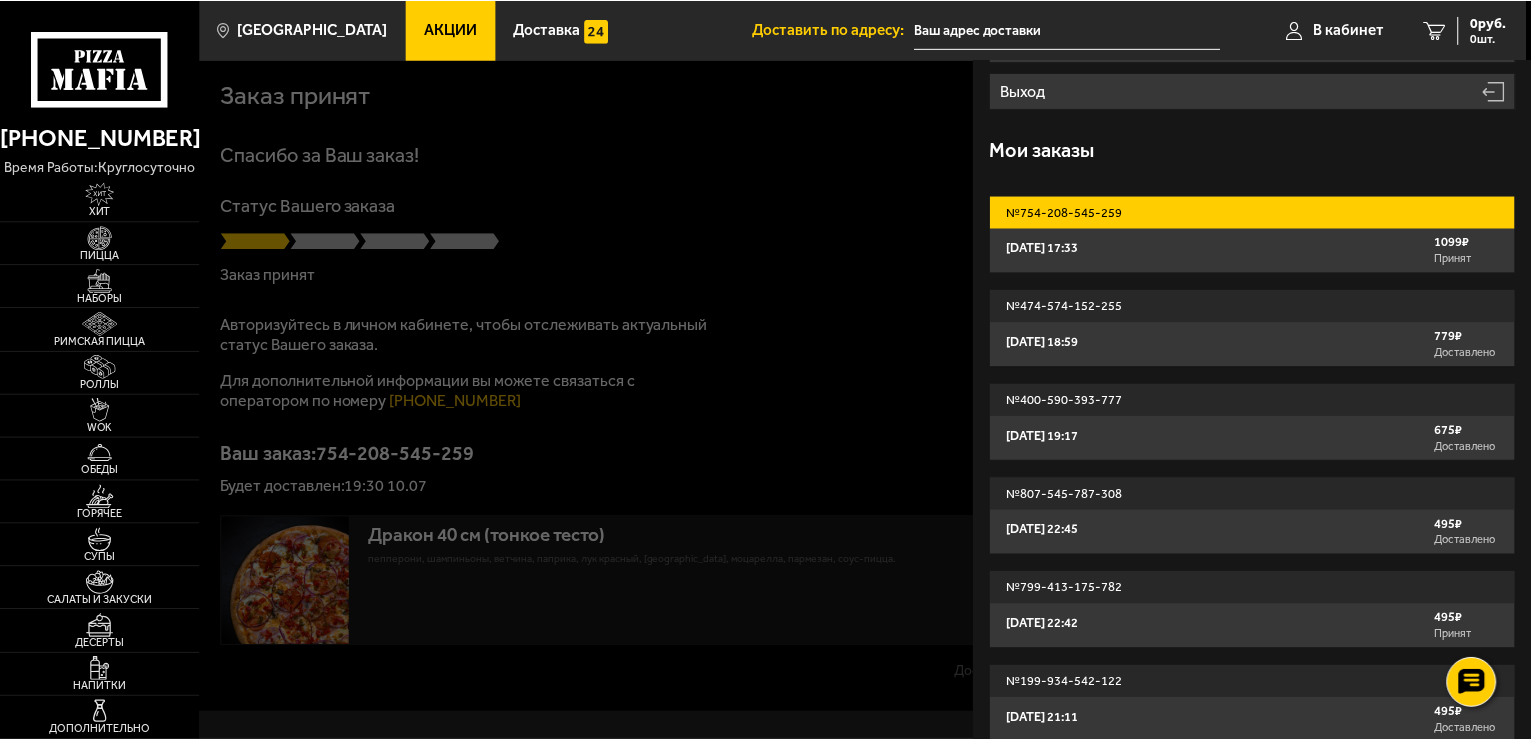 scroll, scrollTop: 300, scrollLeft: 0, axis: vertical 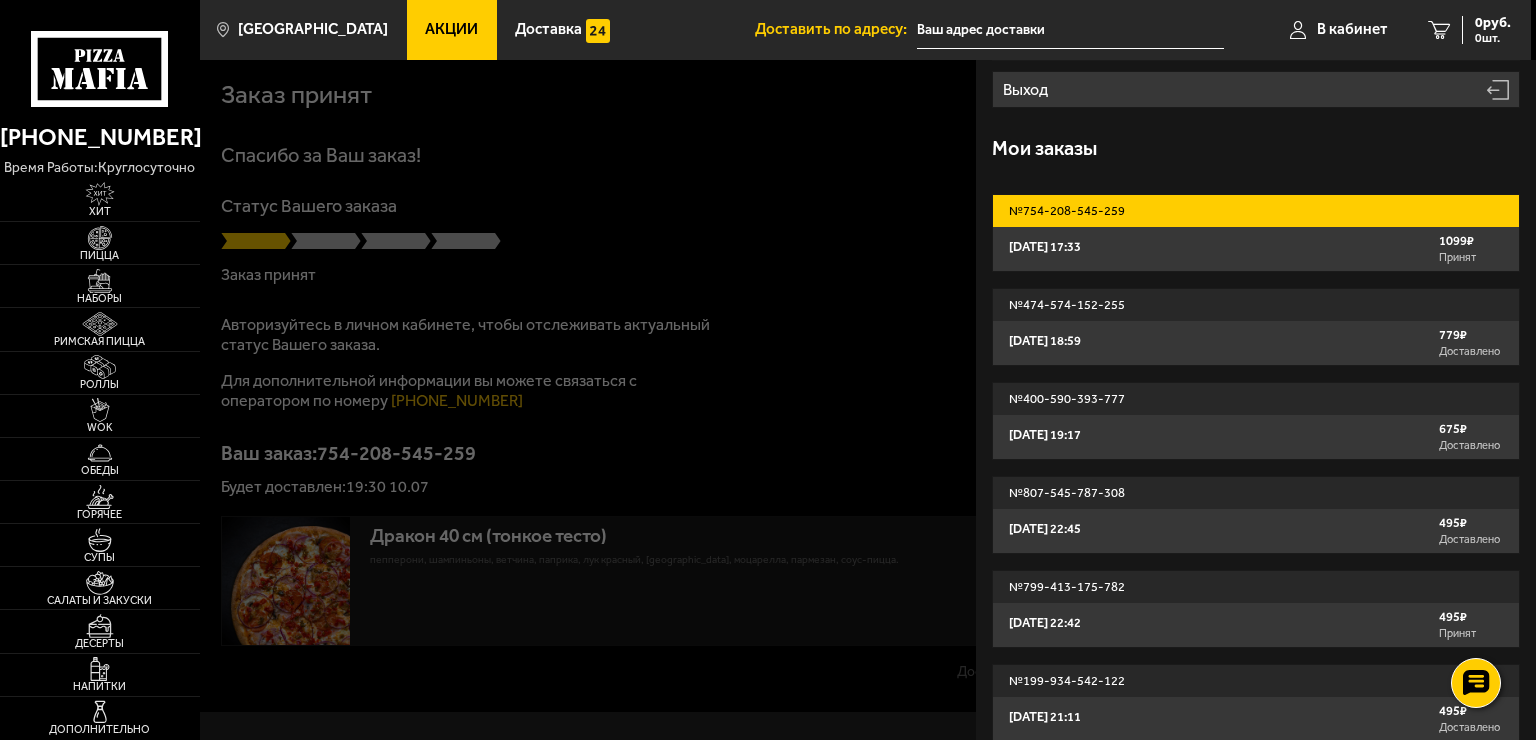 click on "[DATE] 17:33 1099  ₽ Принят" at bounding box center [1256, 249] 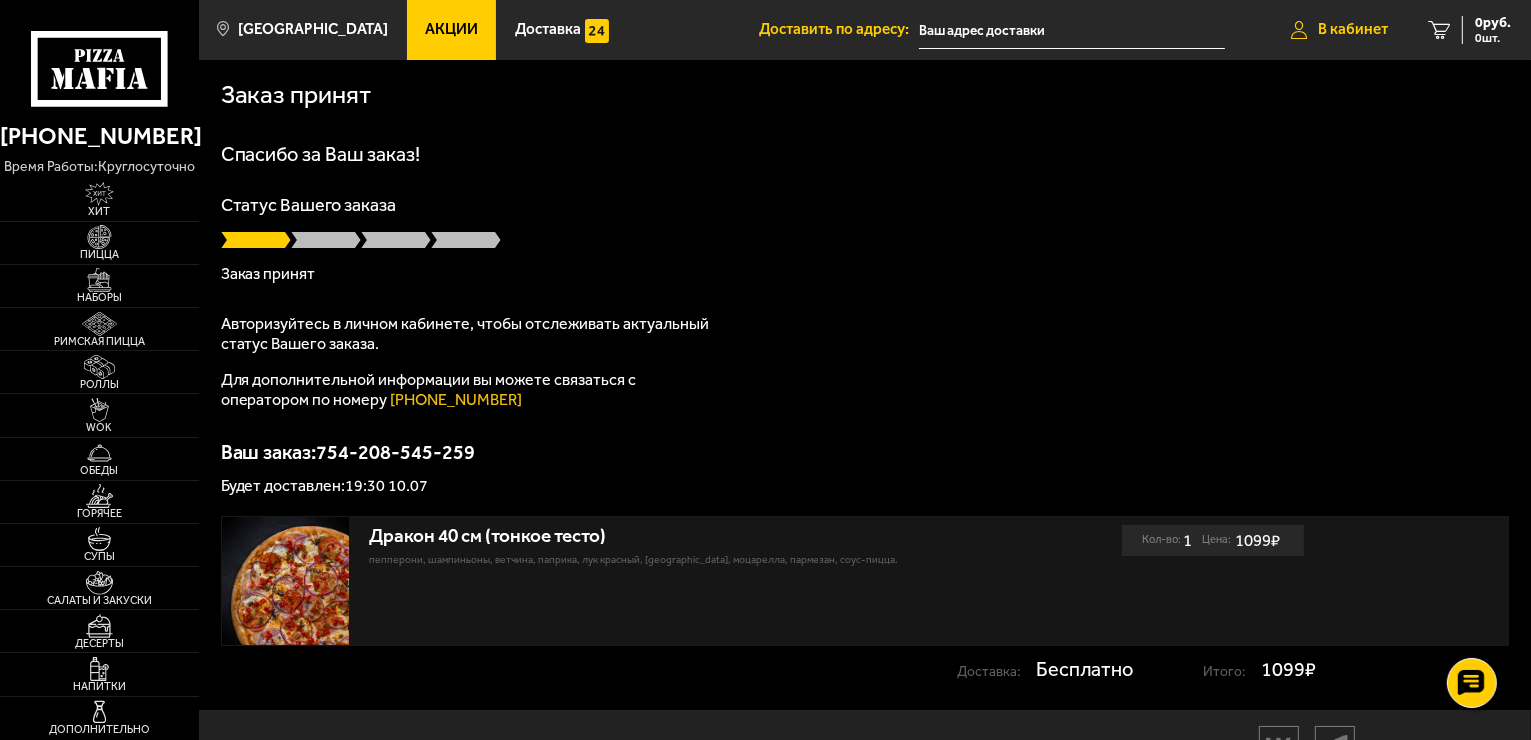 click on "В кабинет" at bounding box center (1353, 29) 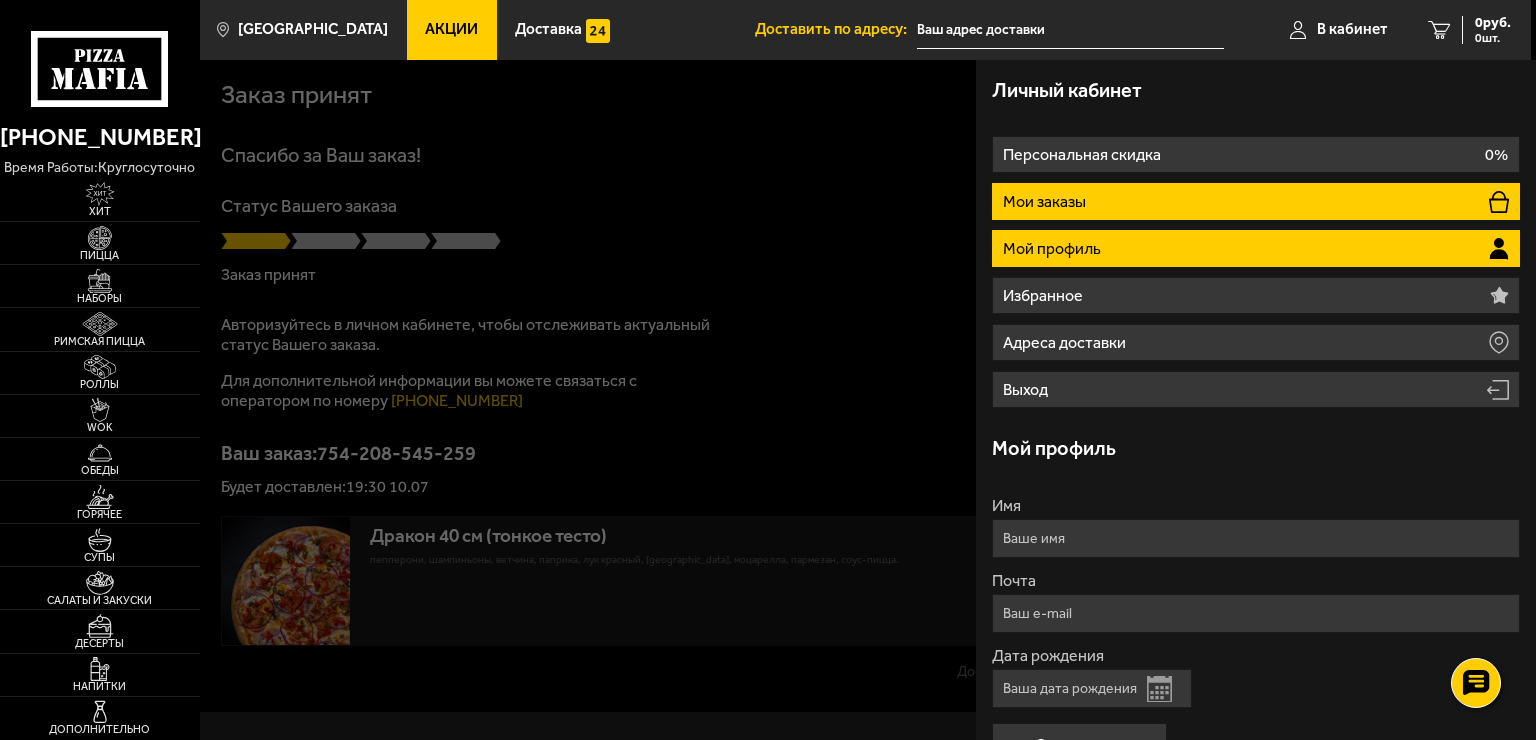 click on "Мои заказы" at bounding box center [1046, 202] 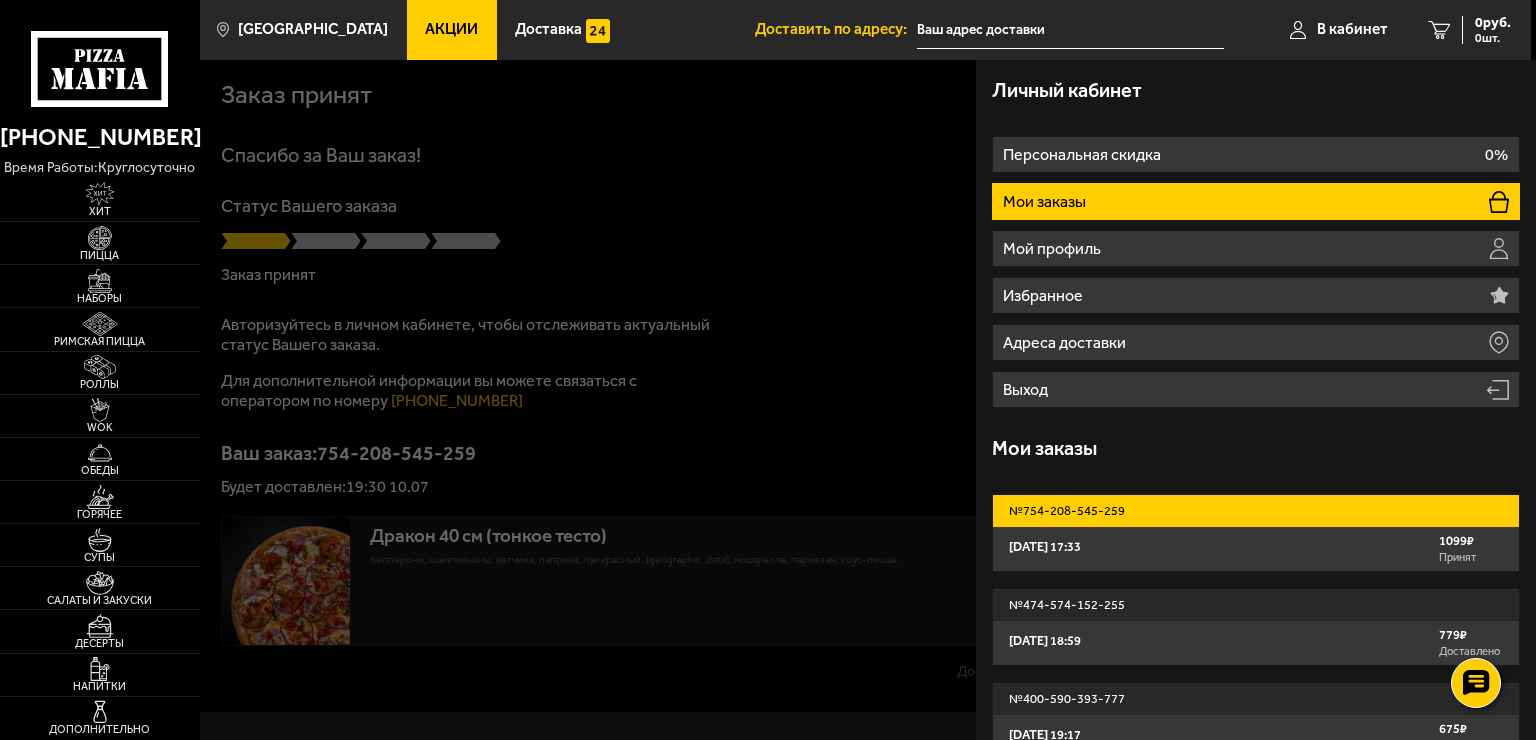 click on "№  754-208-545-259" at bounding box center (1256, 511) 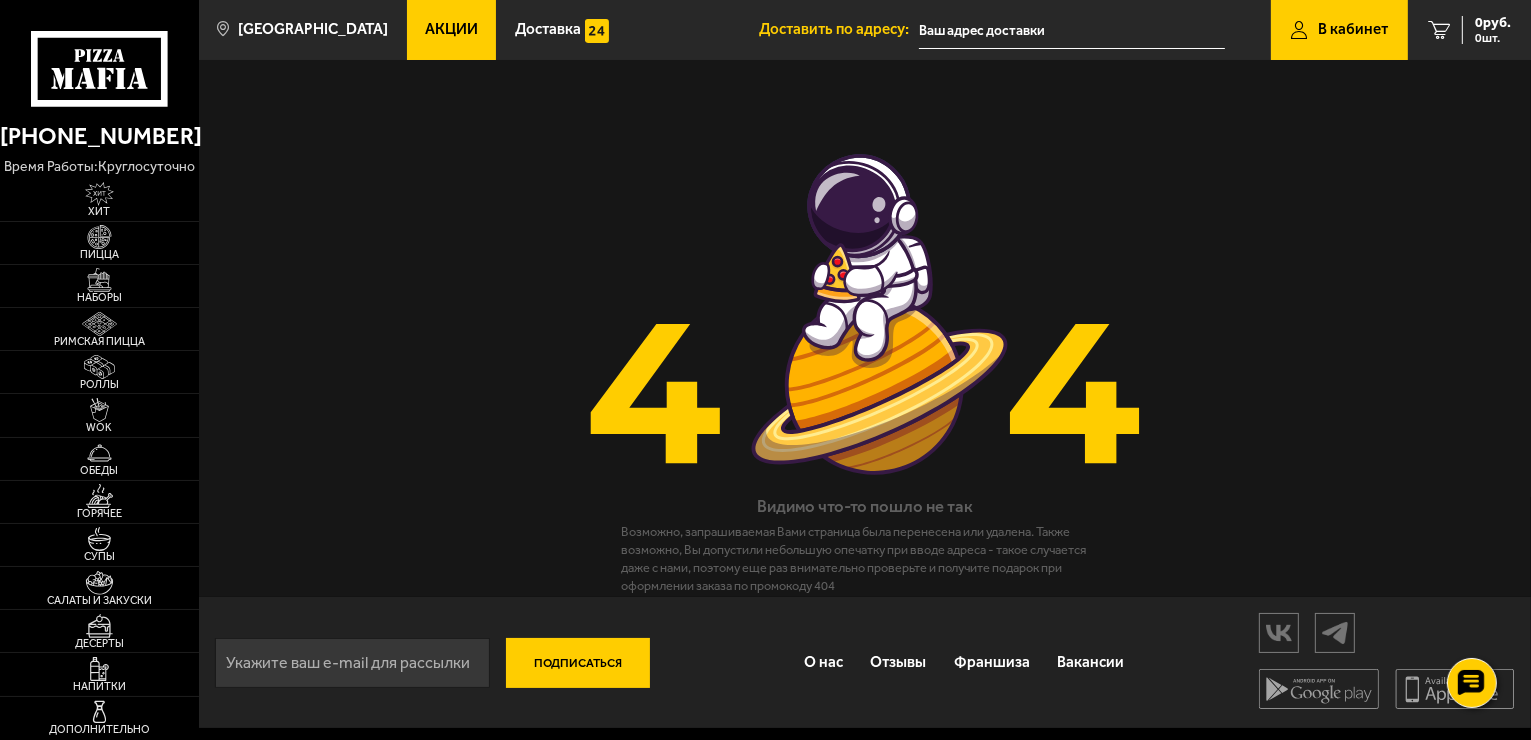 scroll, scrollTop: 16, scrollLeft: 0, axis: vertical 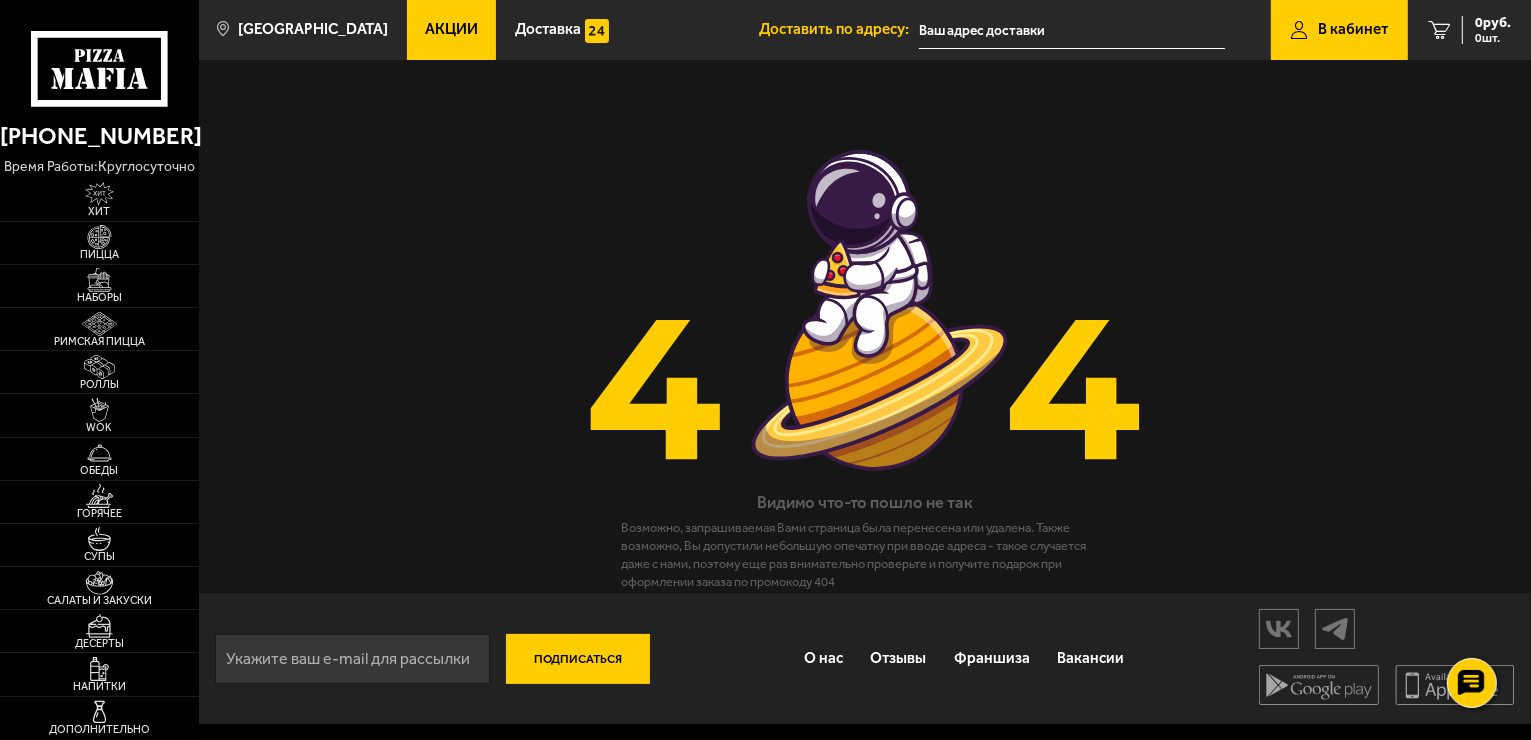 click on "В кабинет" at bounding box center [1339, 30] 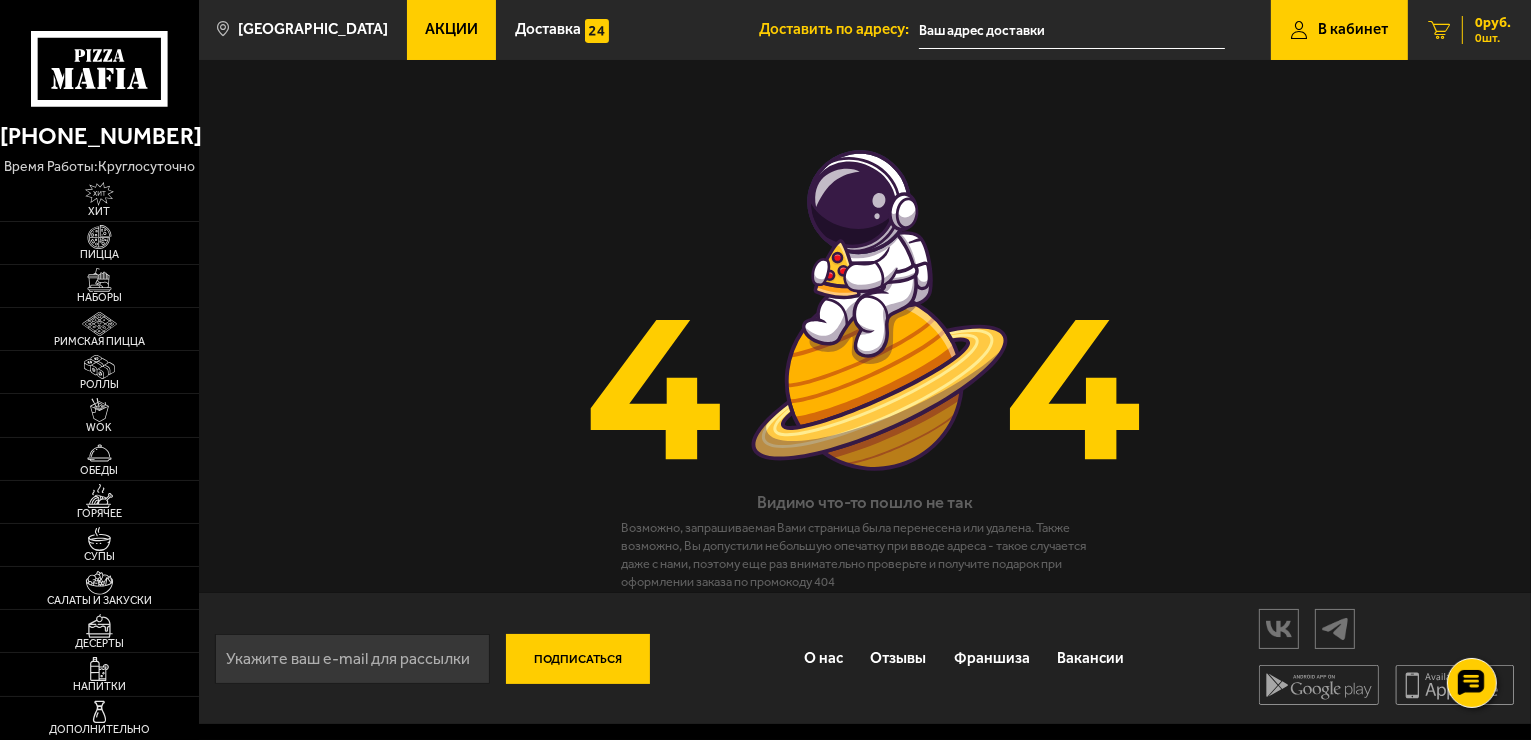 click on "0  руб. 0  шт." at bounding box center [1469, 30] 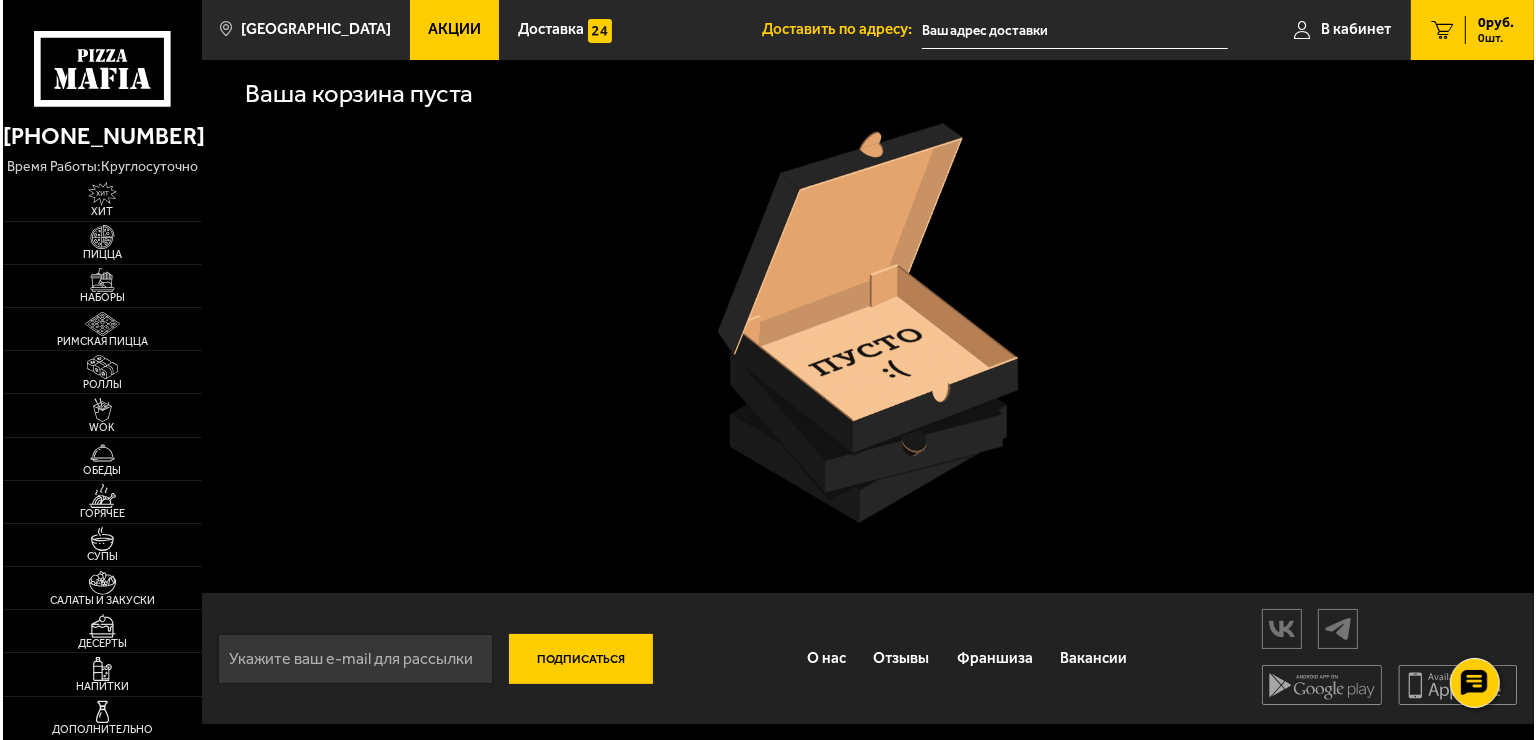 scroll, scrollTop: 0, scrollLeft: 0, axis: both 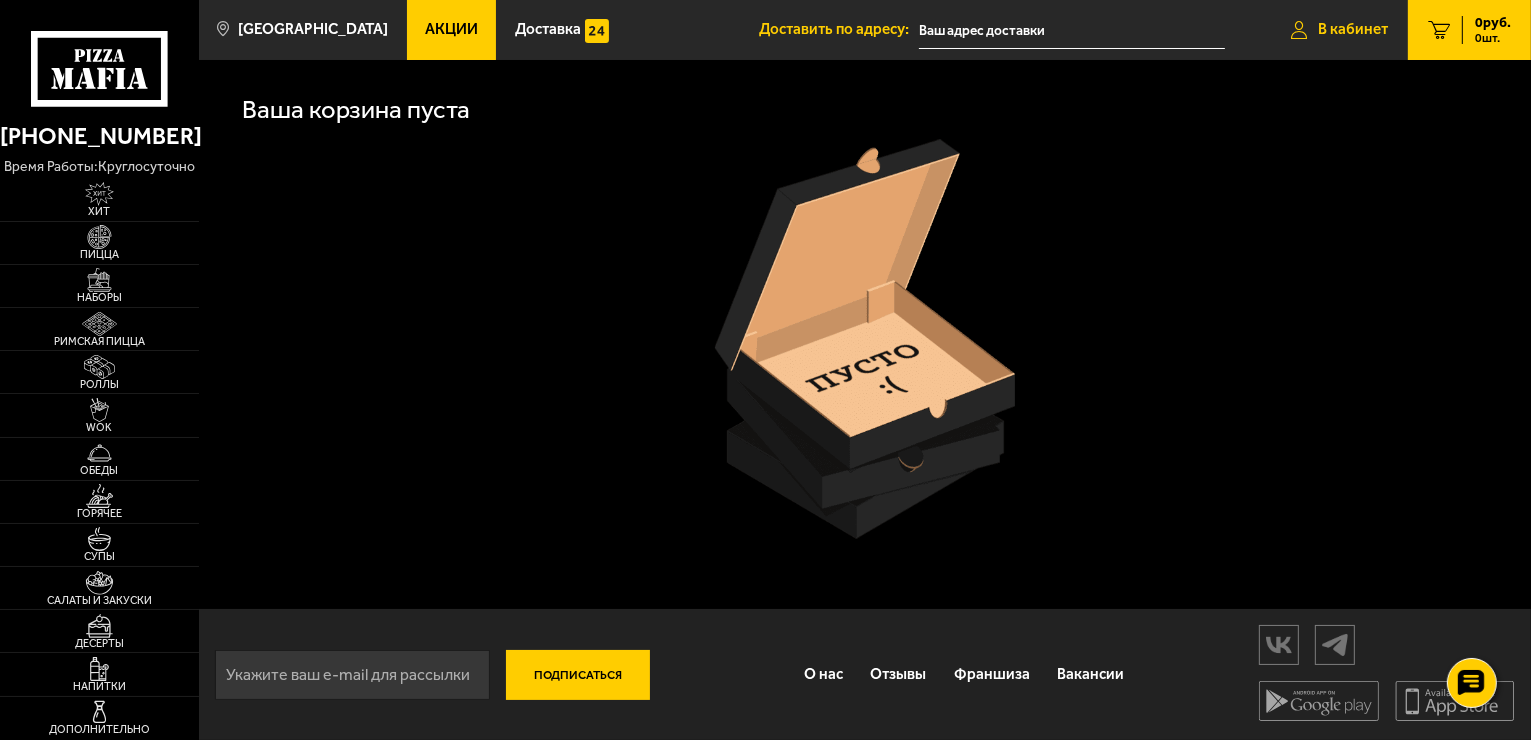 click on "В кабинет" at bounding box center [1339, 30] 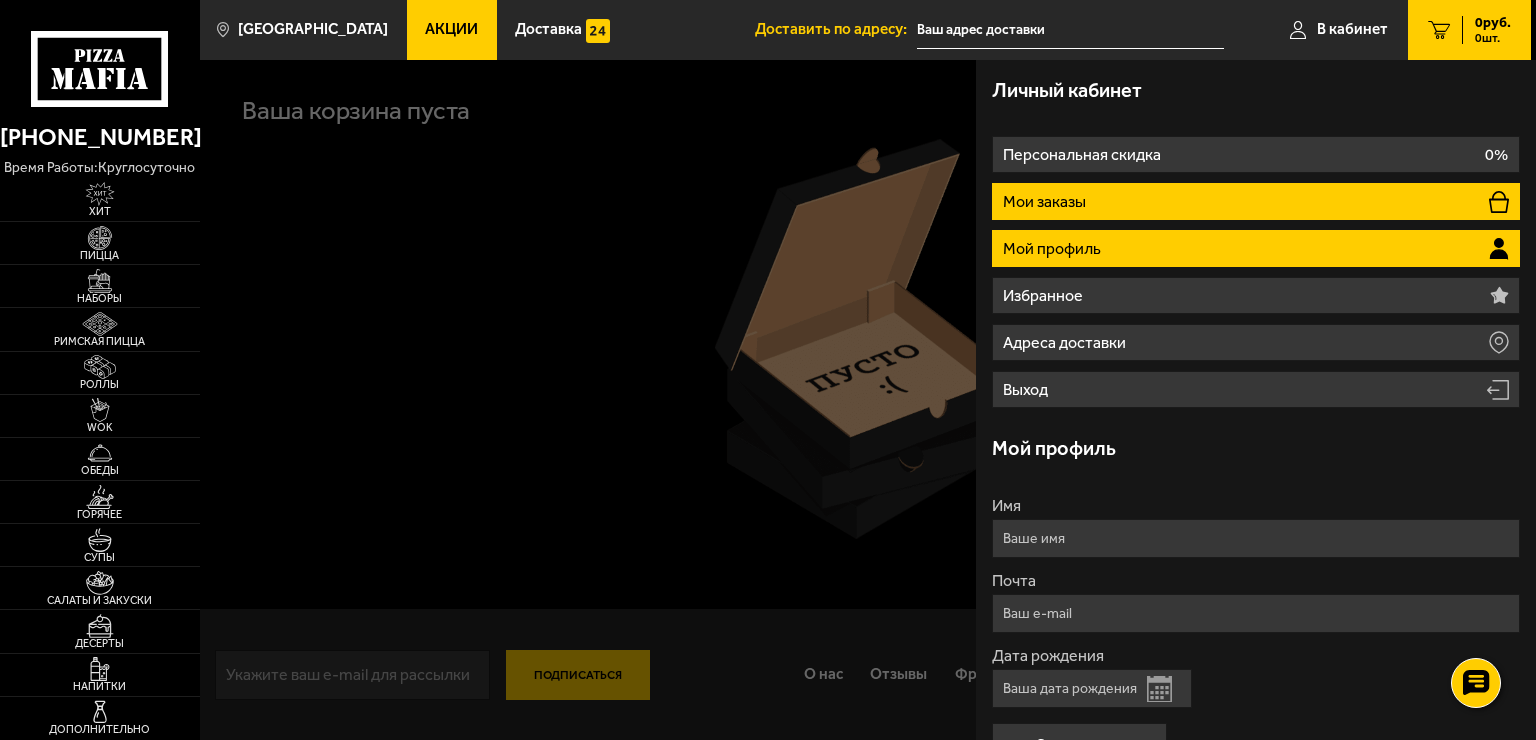 click on "Мои заказы" at bounding box center (1046, 202) 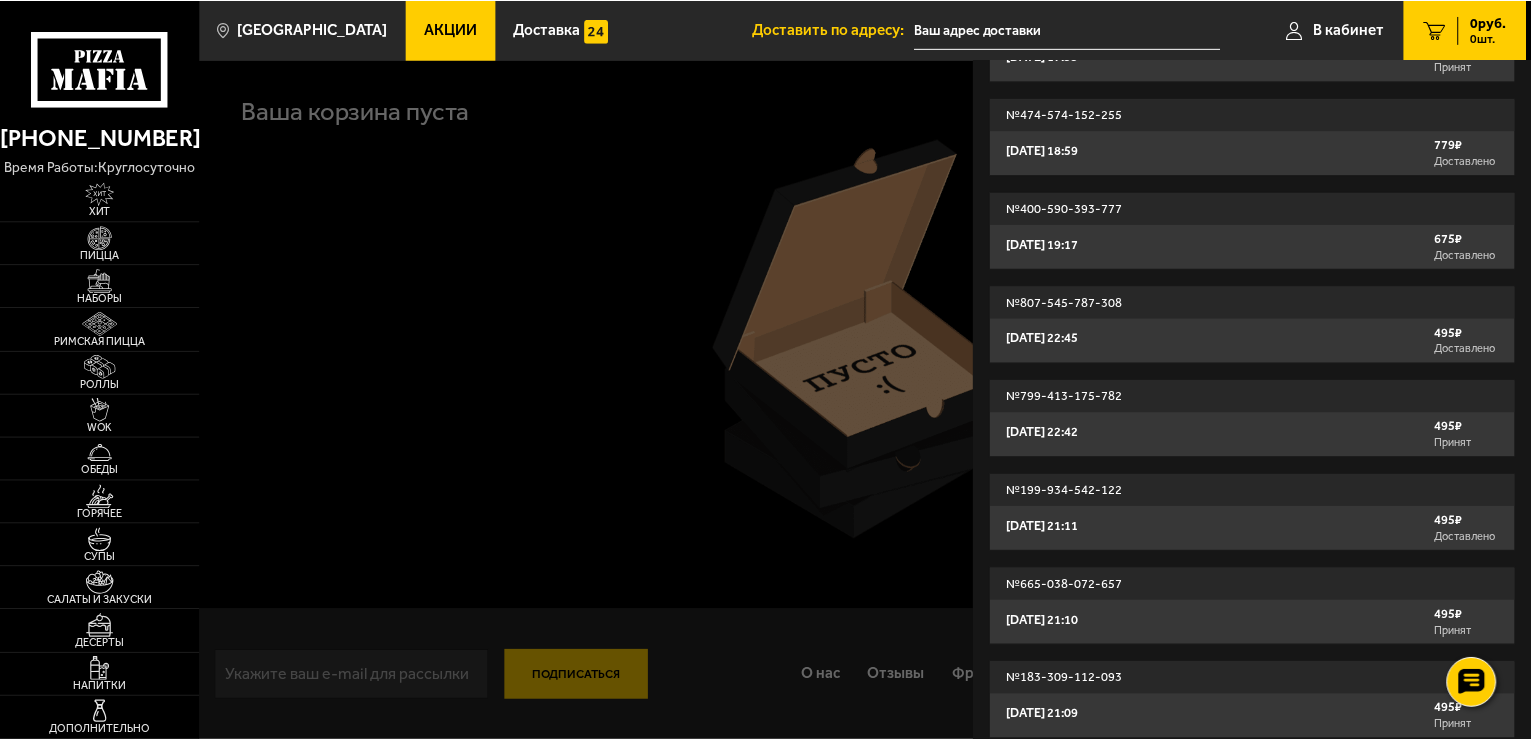 scroll, scrollTop: 503, scrollLeft: 0, axis: vertical 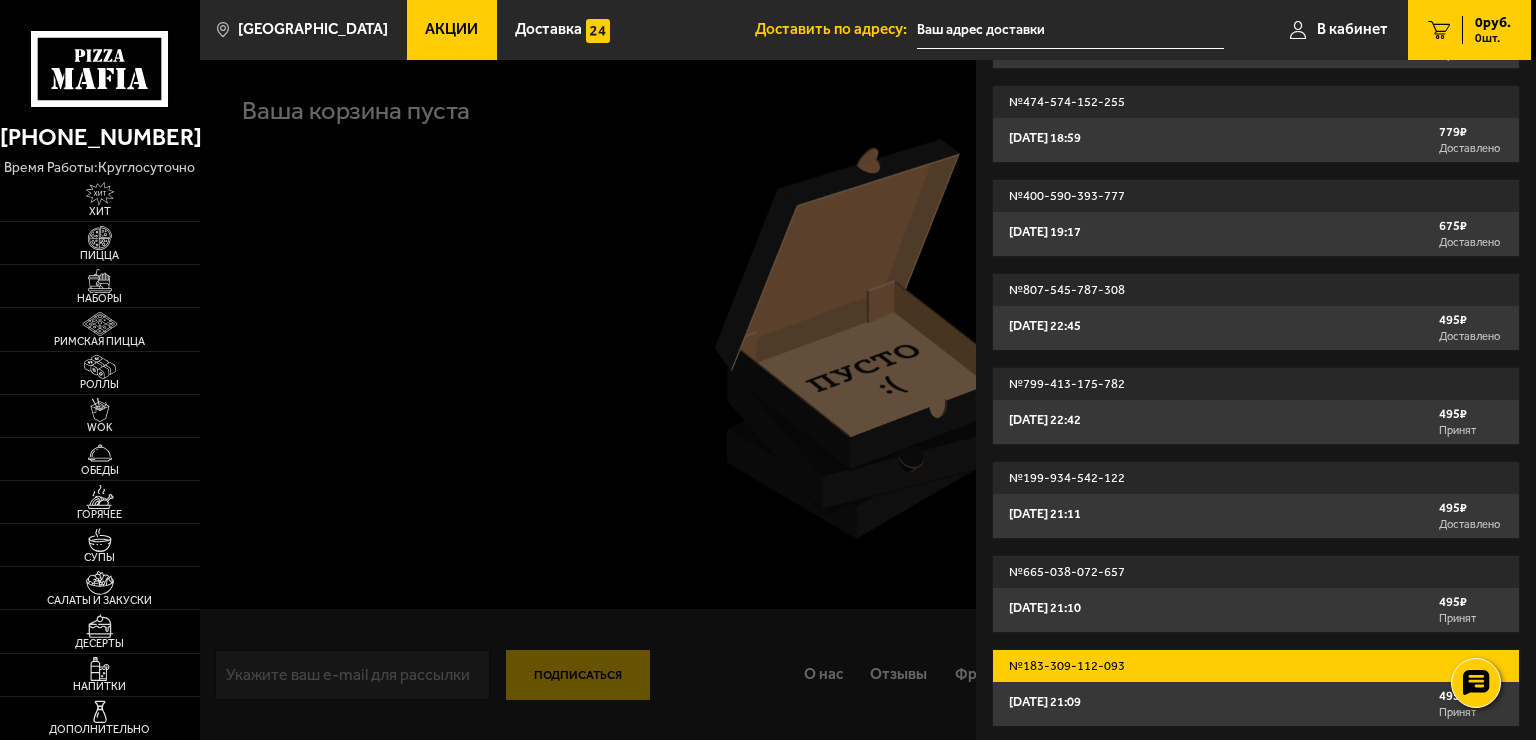 click on "[DATE] 21:09" at bounding box center [1045, 702] 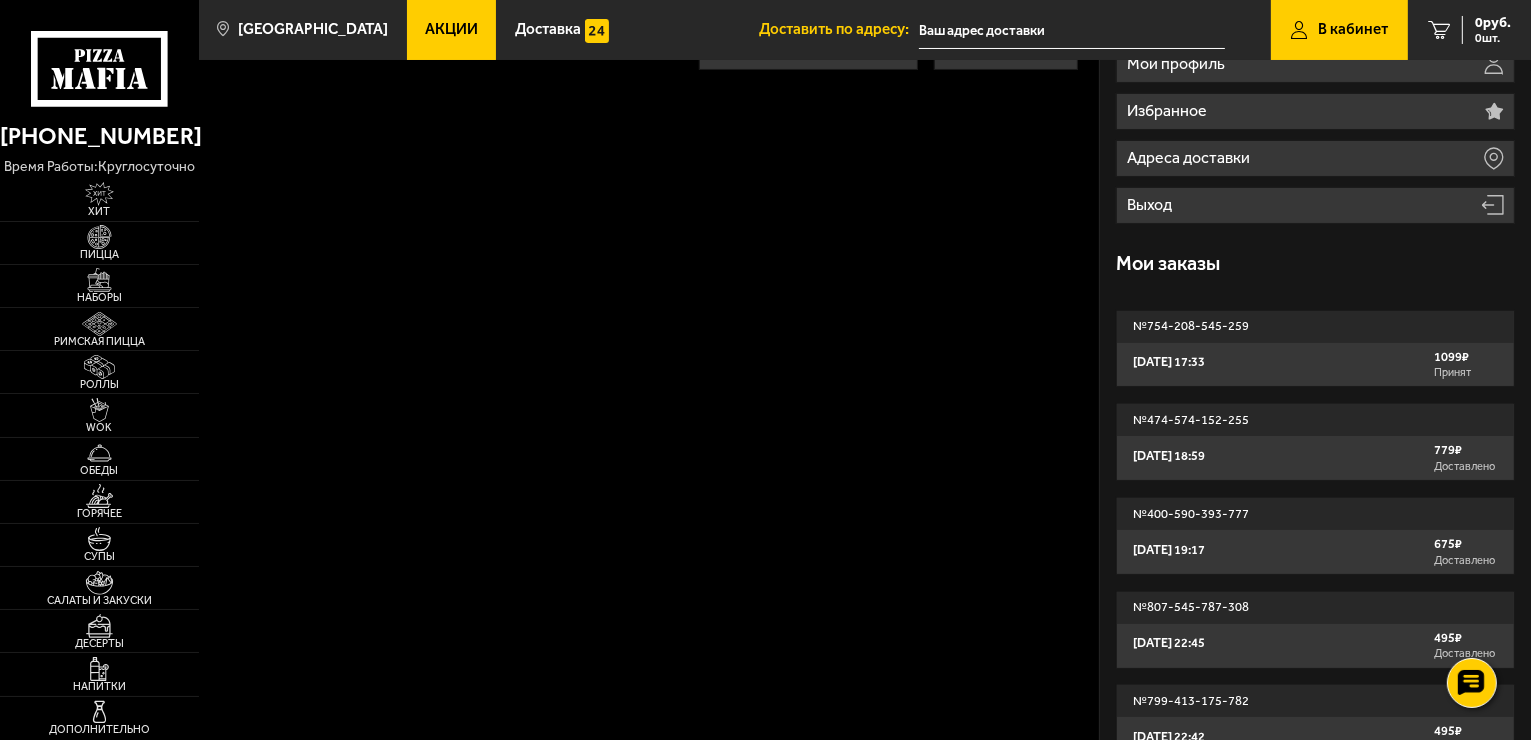 scroll, scrollTop: 0, scrollLeft: 0, axis: both 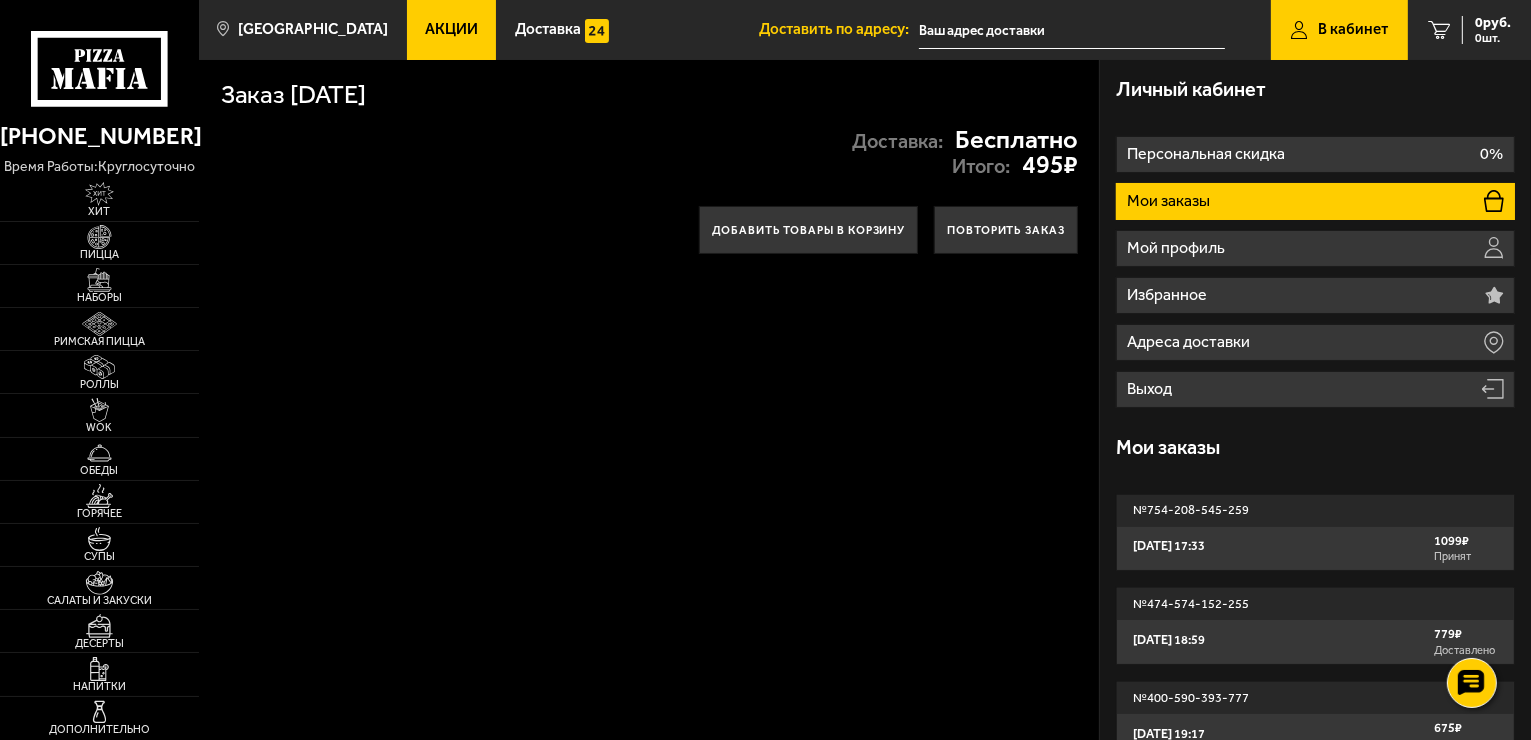 click on "В кабинет" at bounding box center (1339, 30) 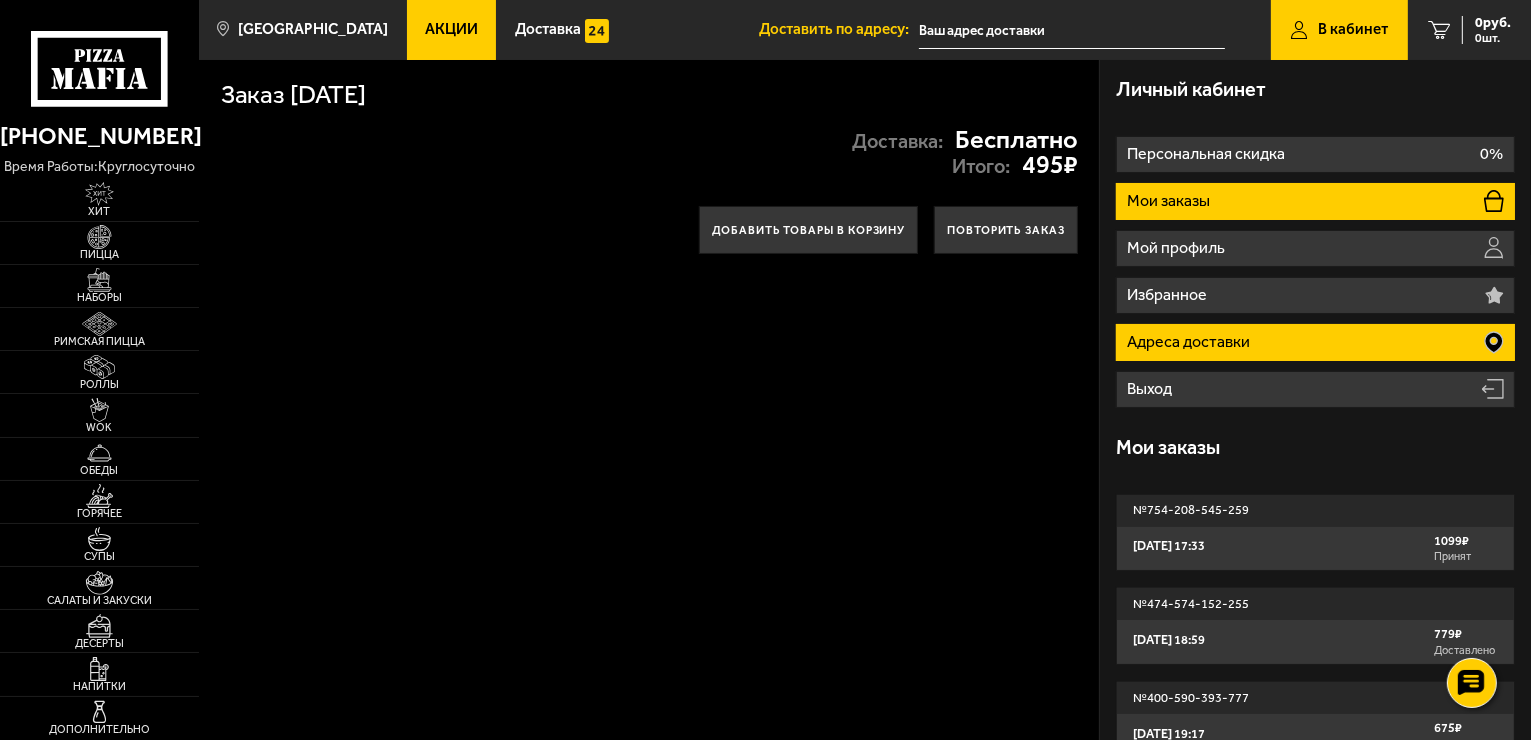 click on "Адреса доставки" at bounding box center (1190, 342) 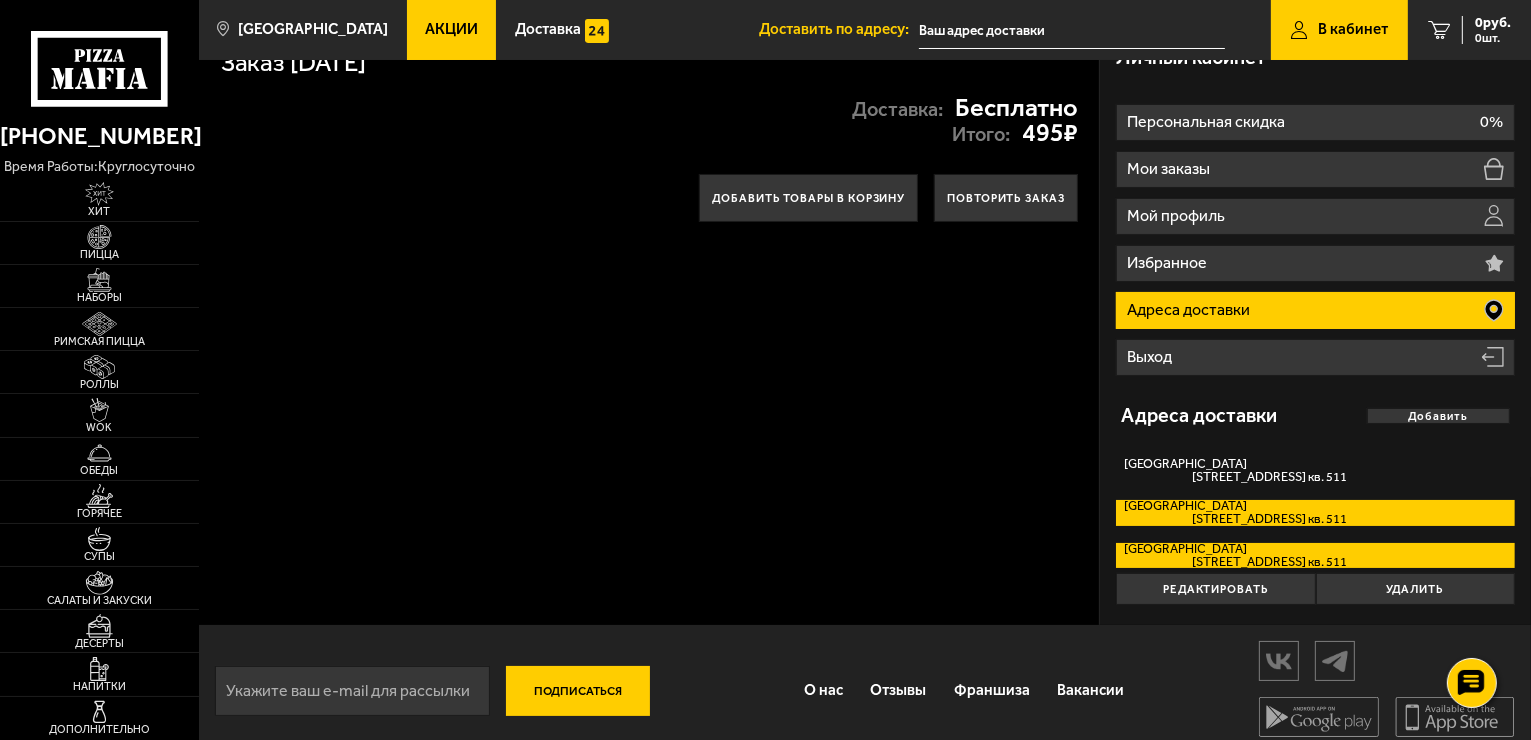 scroll, scrollTop: 0, scrollLeft: 0, axis: both 